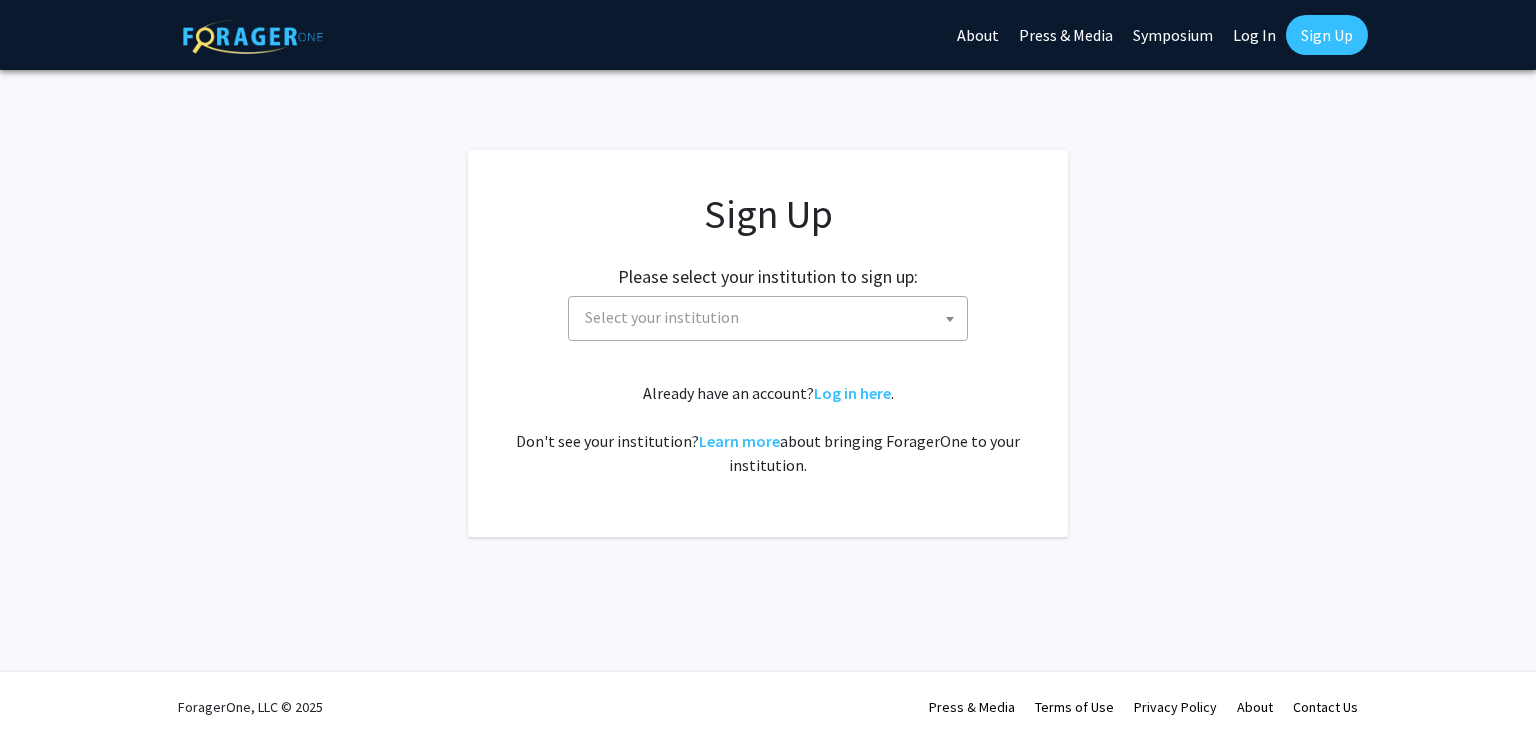 scroll, scrollTop: 0, scrollLeft: 0, axis: both 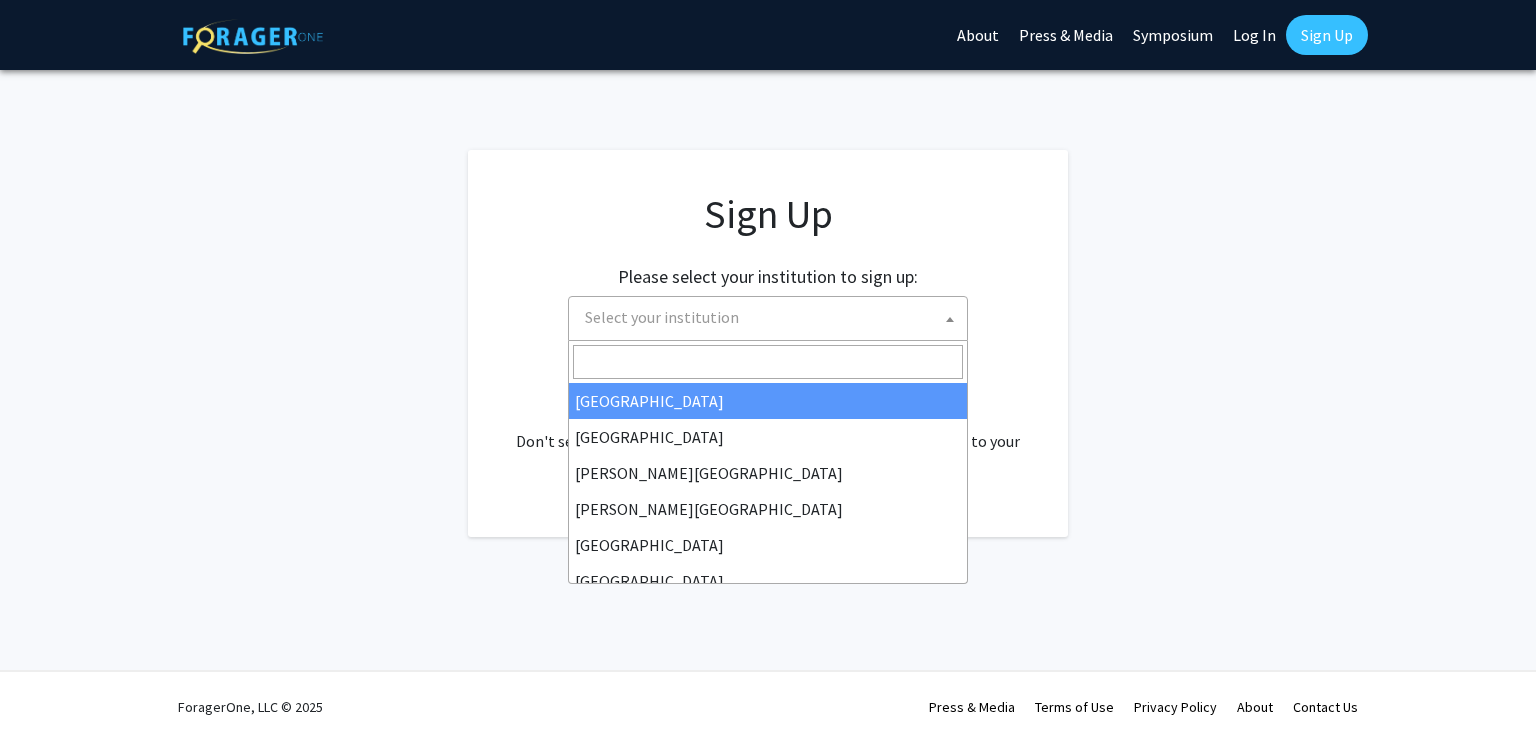 click on "Select your institution" at bounding box center [662, 317] 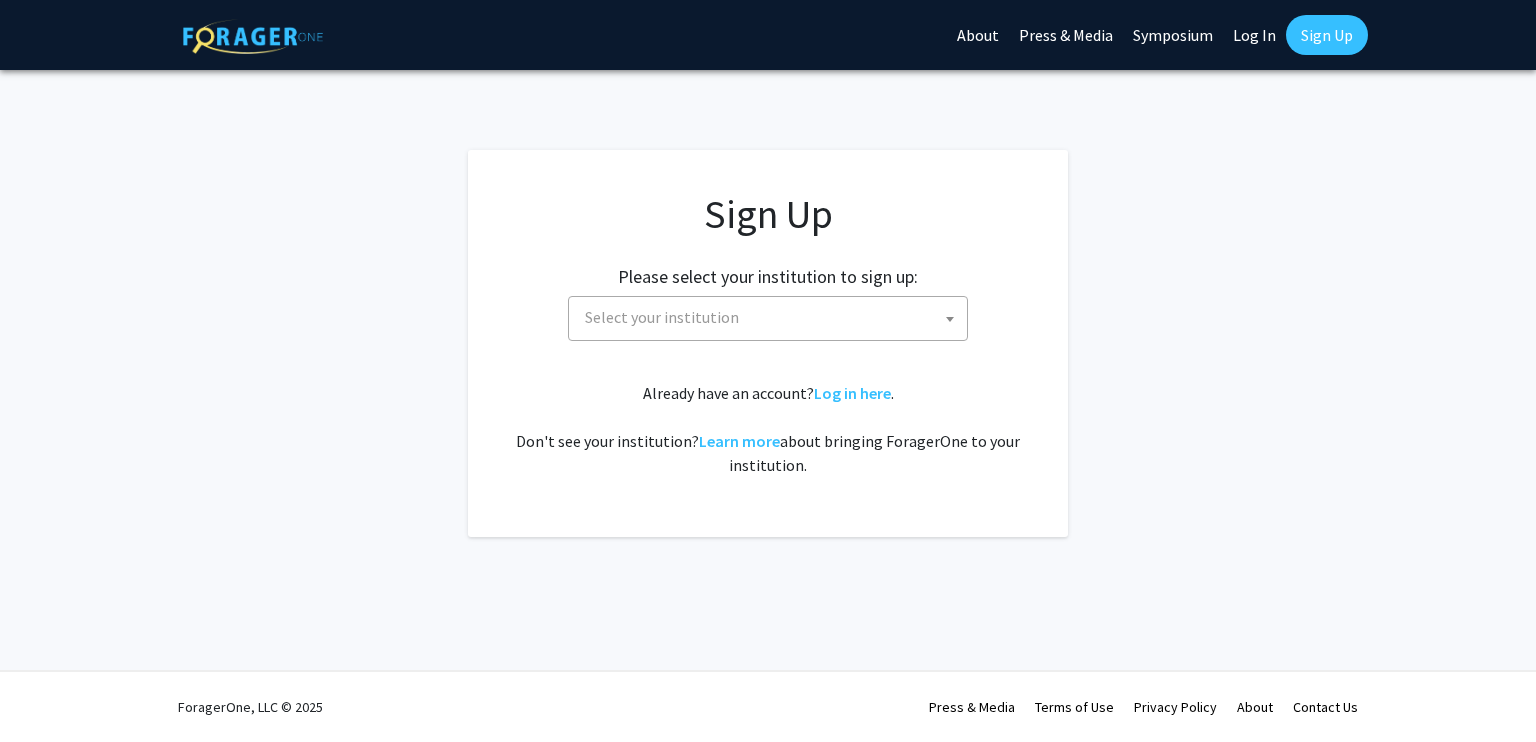 click on "Select your institution" at bounding box center (662, 317) 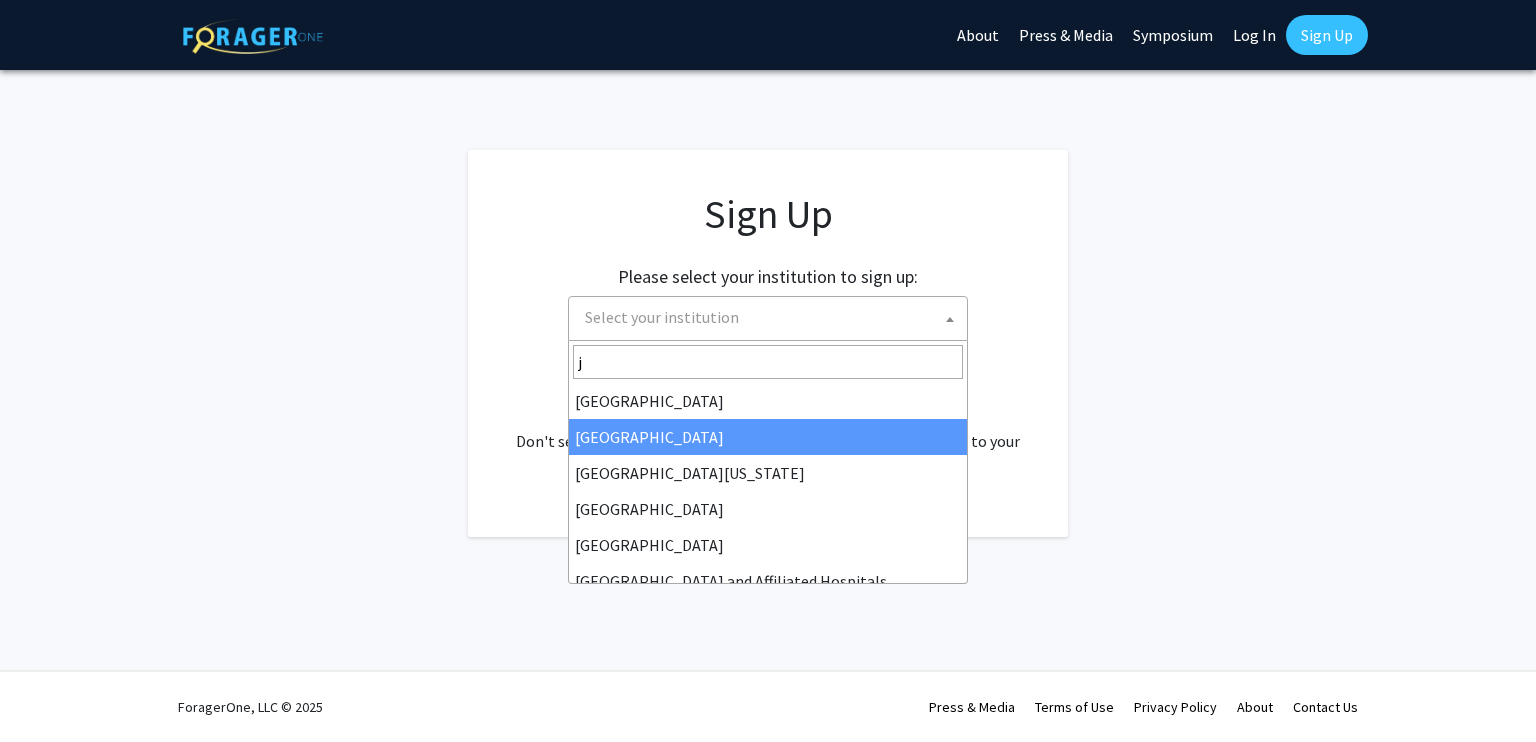 scroll, scrollTop: 0, scrollLeft: 0, axis: both 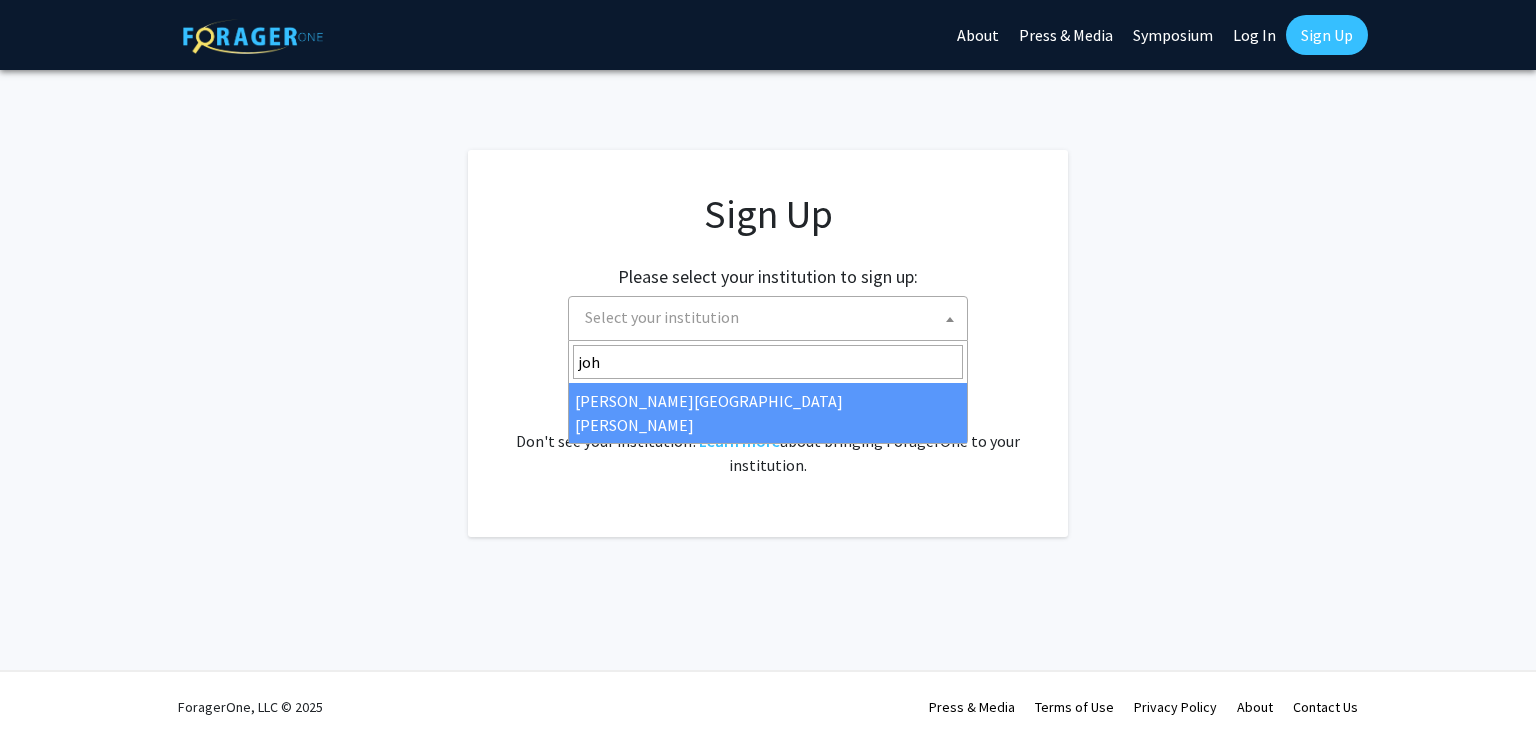 type on "joh" 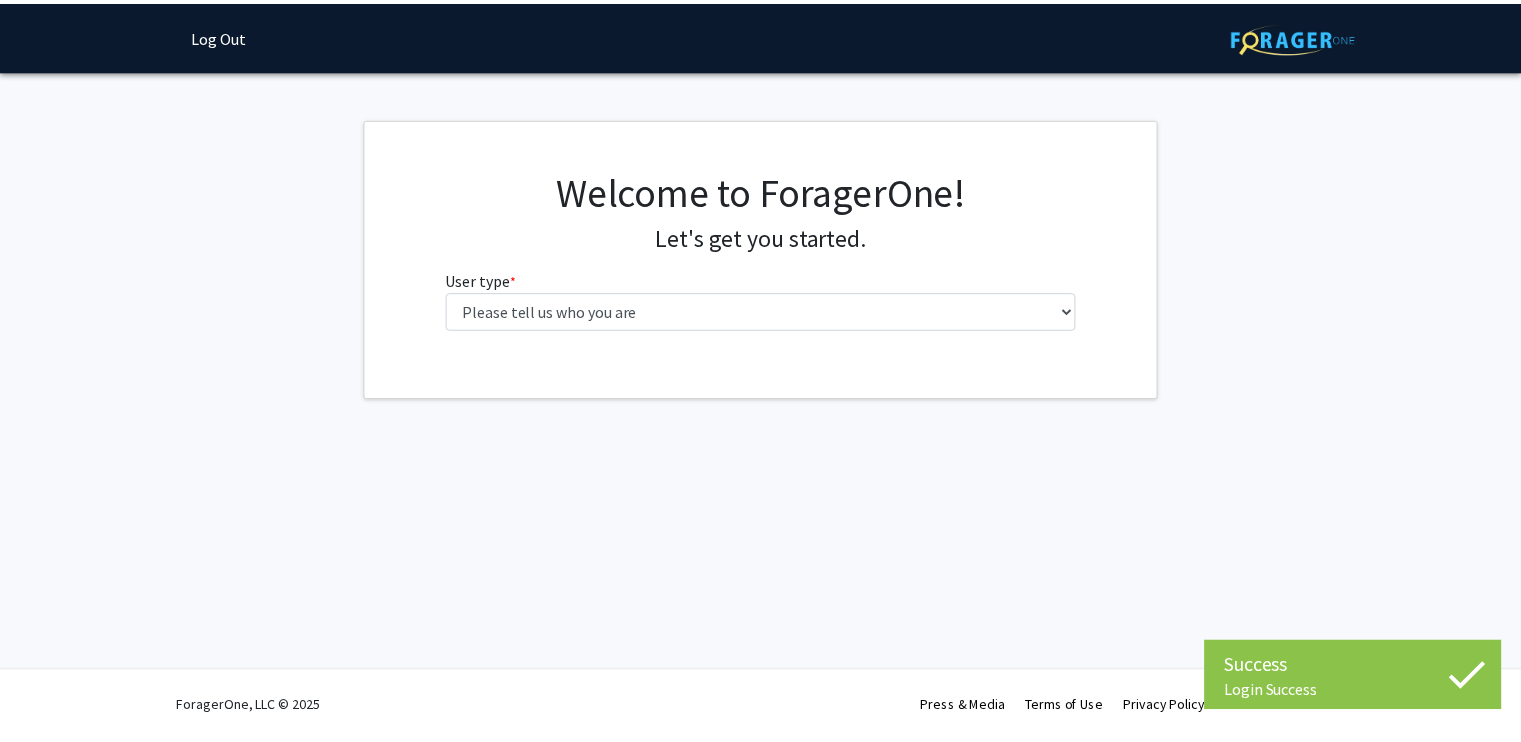 scroll, scrollTop: 0, scrollLeft: 0, axis: both 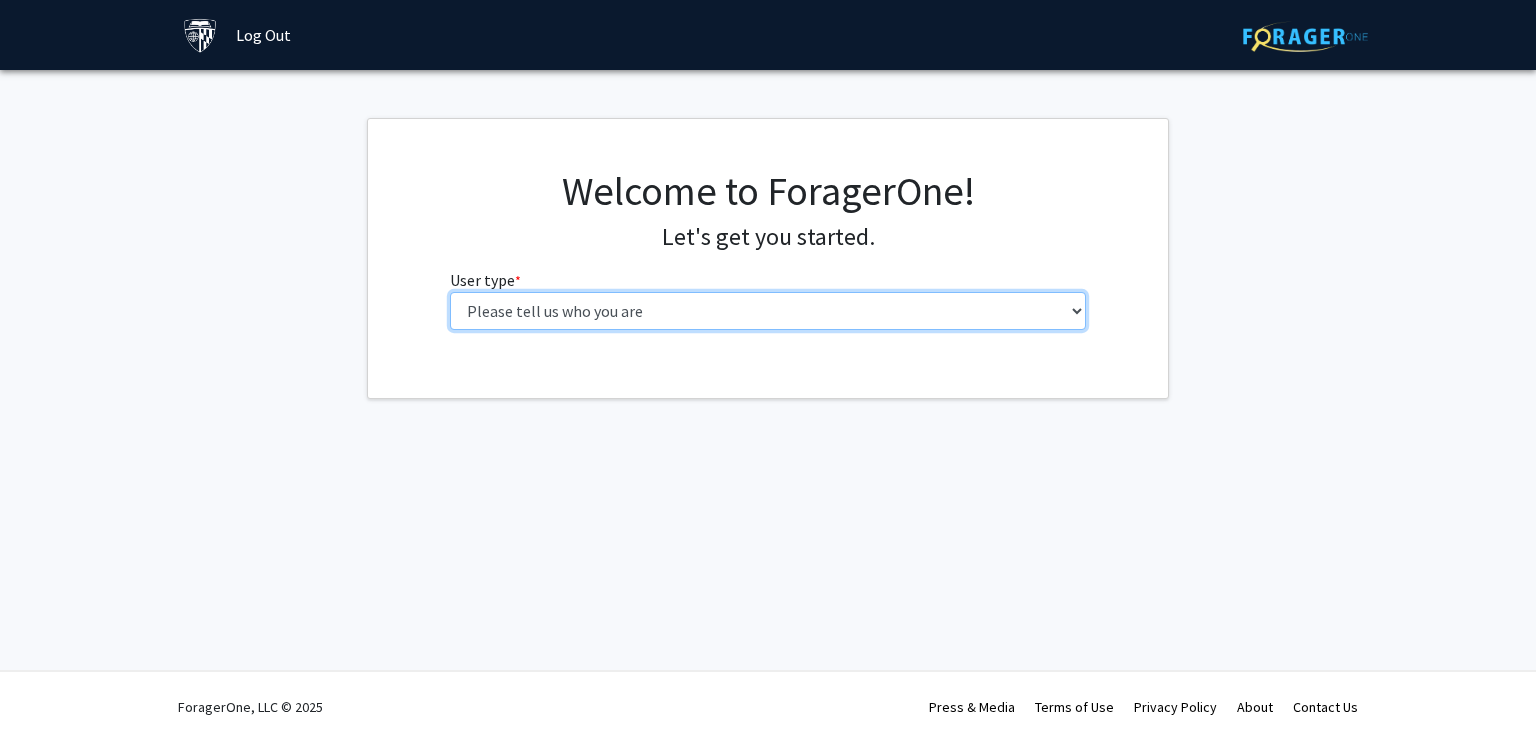 click on "Please tell us who you are  Undergraduate Student   Master's Student   Doctoral Candidate (PhD, MD, DMD, PharmD, etc.)   Postdoctoral Researcher / Research Staff / Medical Resident / Medical Fellow   Faculty   Administrative Staff" at bounding box center [768, 311] 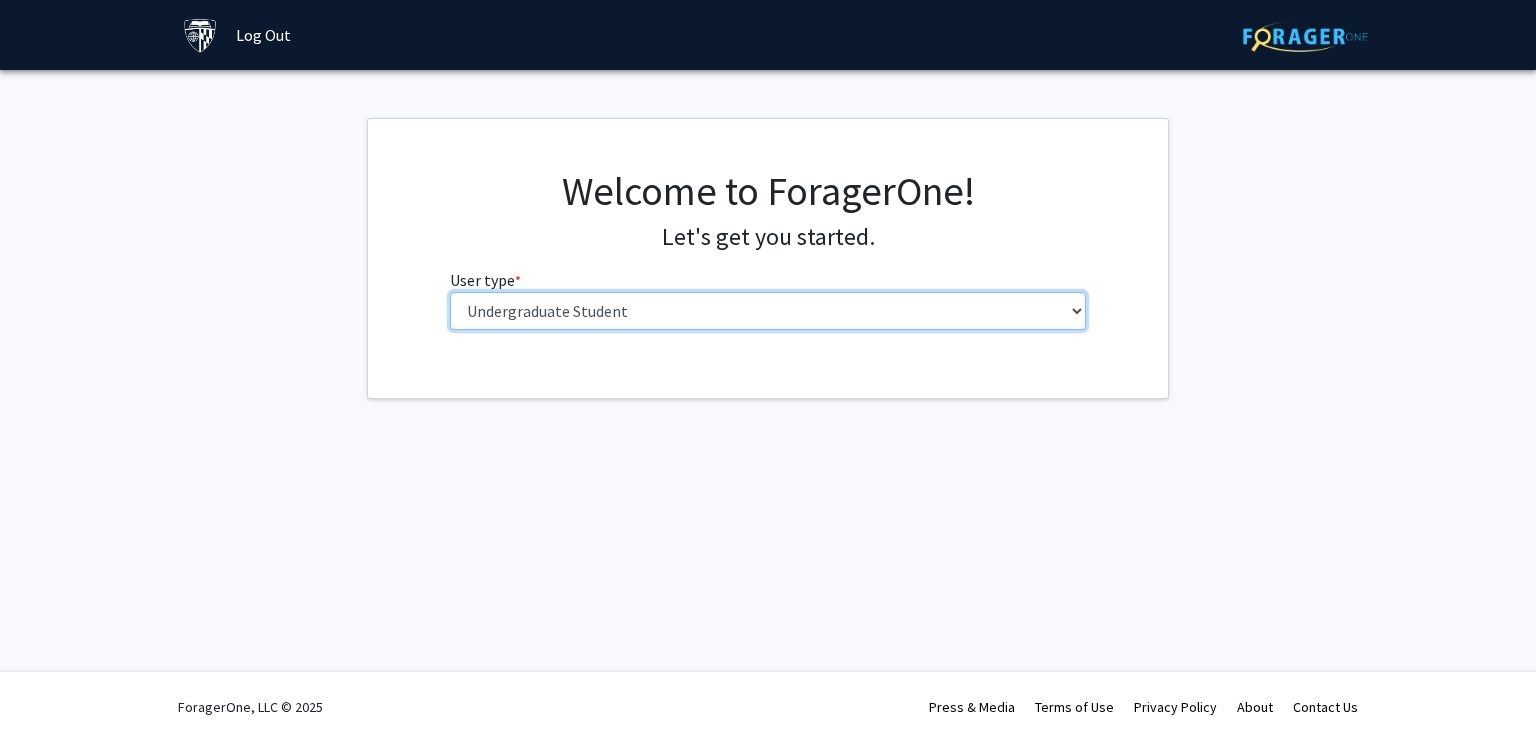 click on "Please tell us who you are  Undergraduate Student   Master's Student   Doctoral Candidate (PhD, MD, DMD, PharmD, etc.)   Postdoctoral Researcher / Research Staff / Medical Resident / Medical Fellow   Faculty   Administrative Staff" at bounding box center [768, 311] 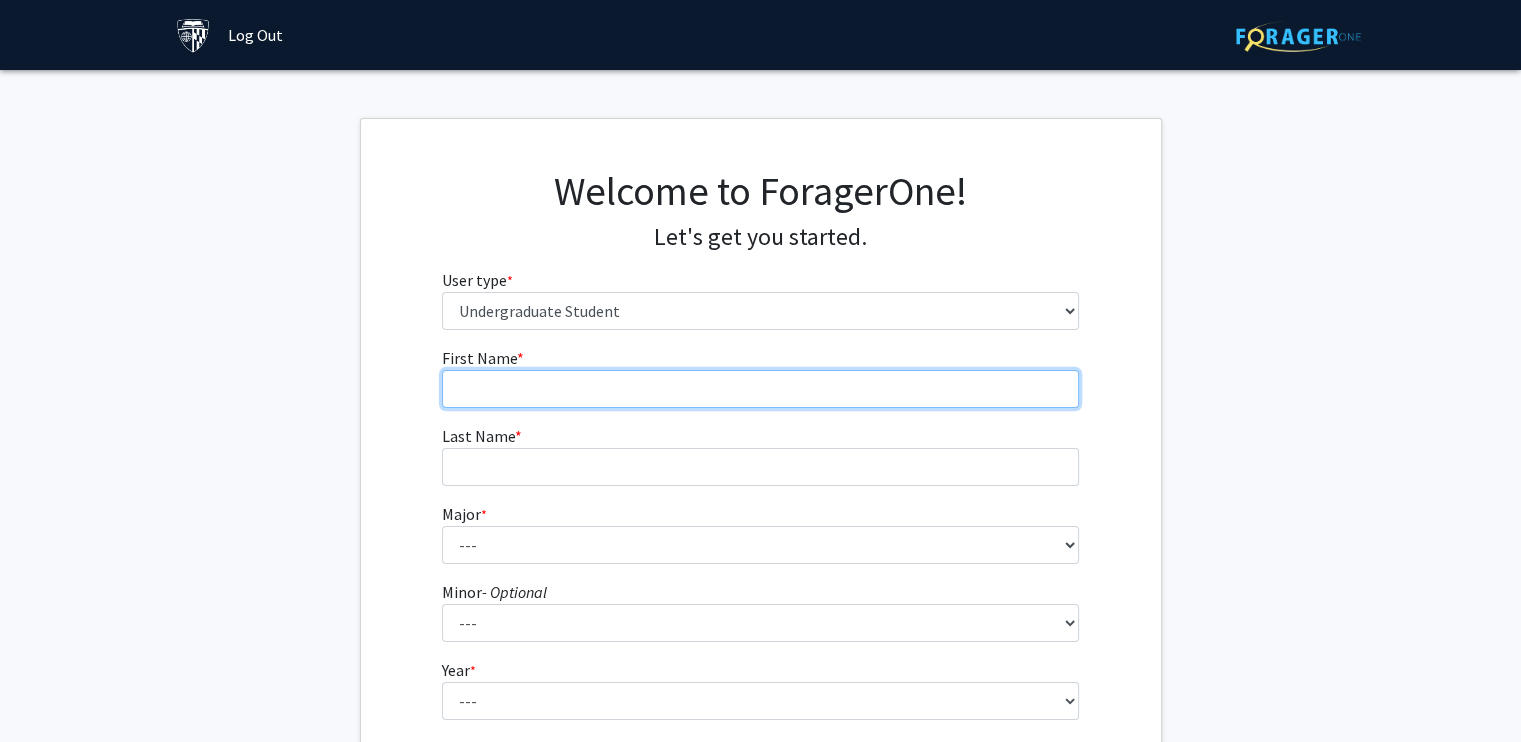 click on "First Name * required" at bounding box center (760, 389) 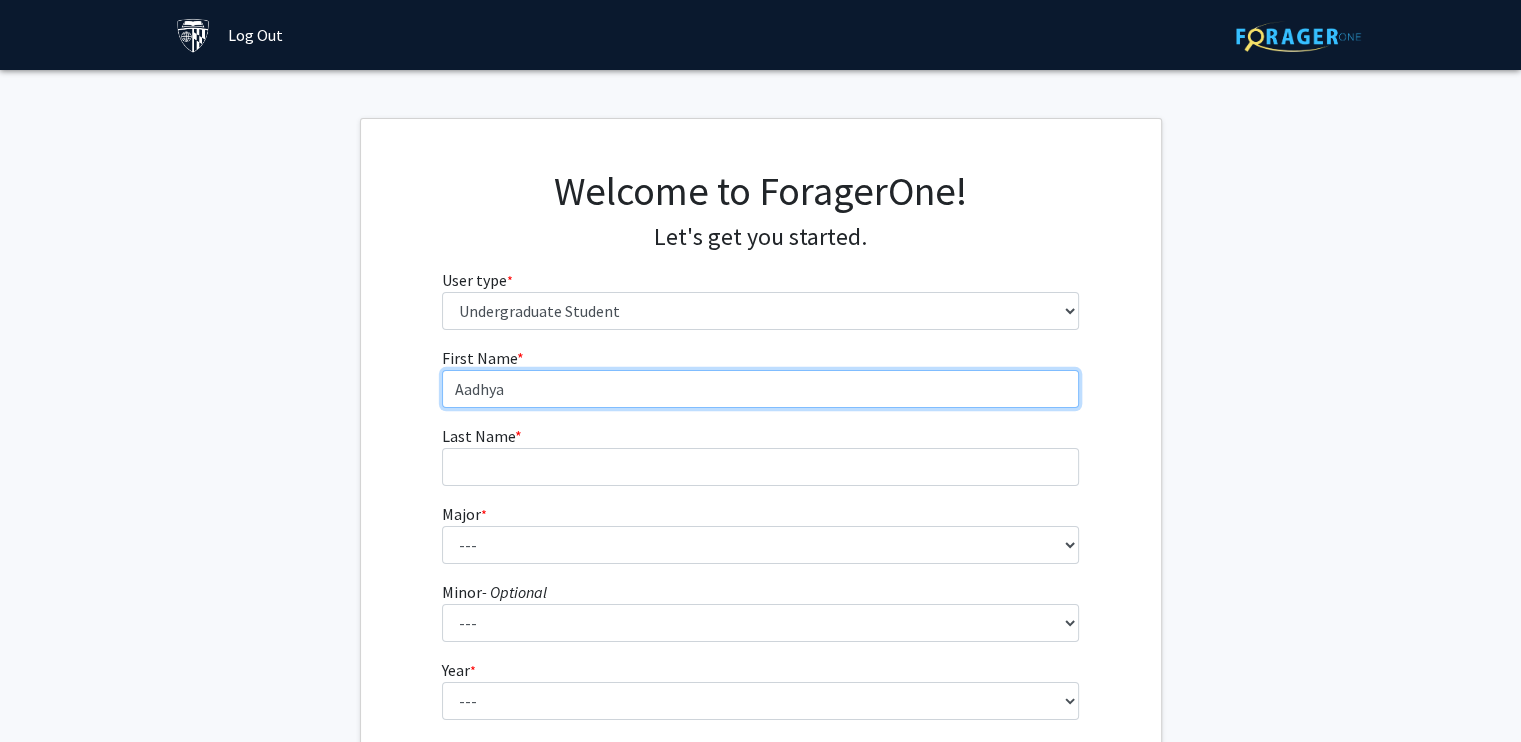 type on "Aadhya" 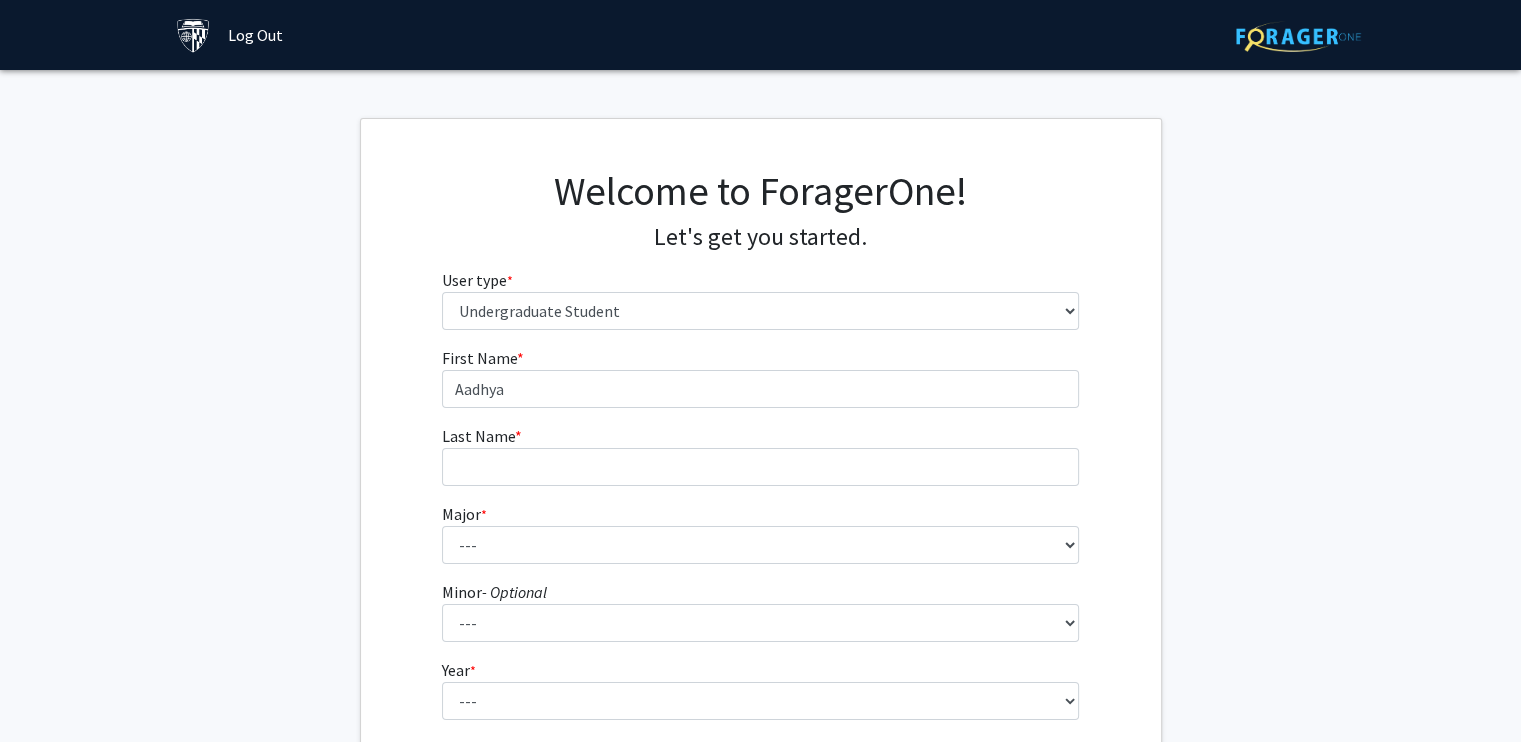 click on "Let's get you started." 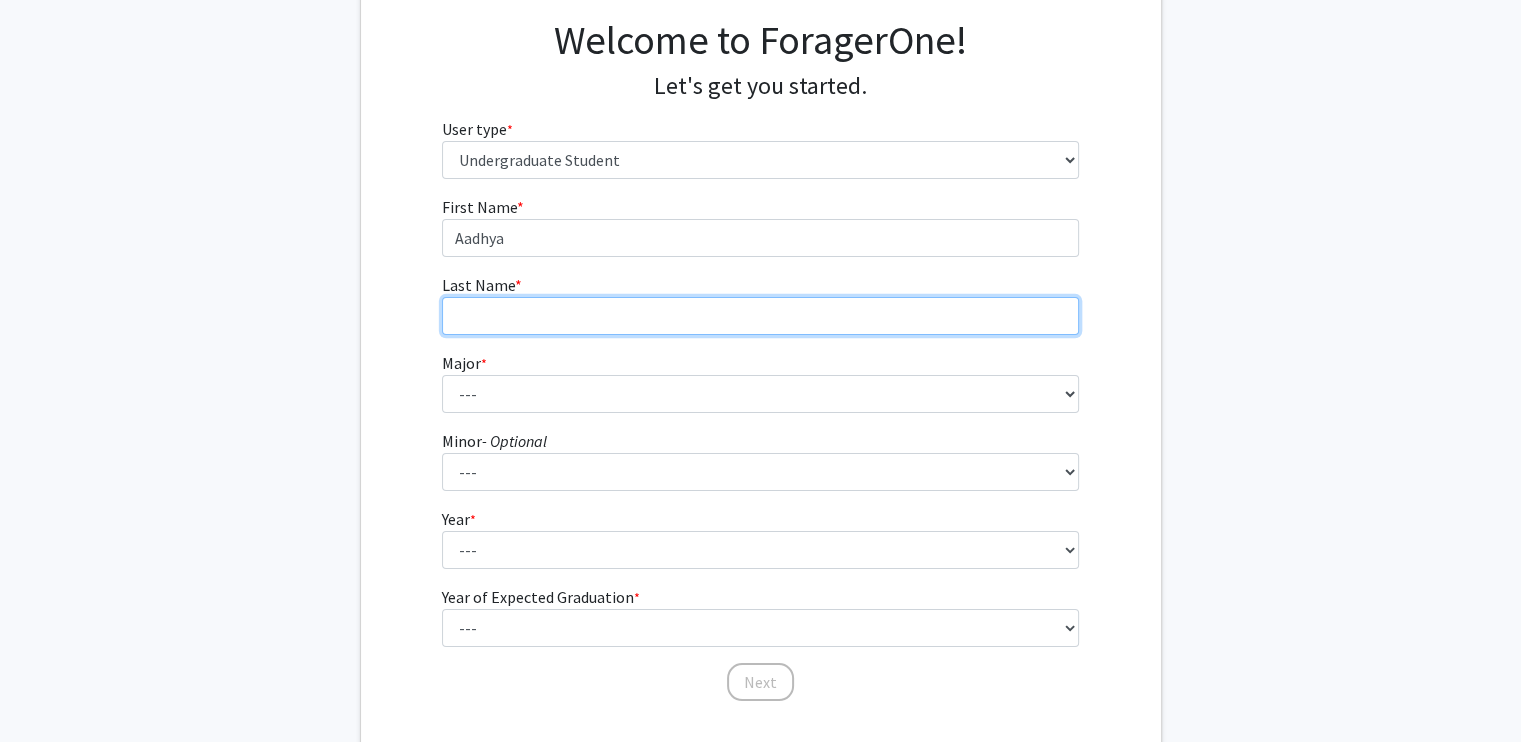 click on "Last Name * required" at bounding box center (760, 316) 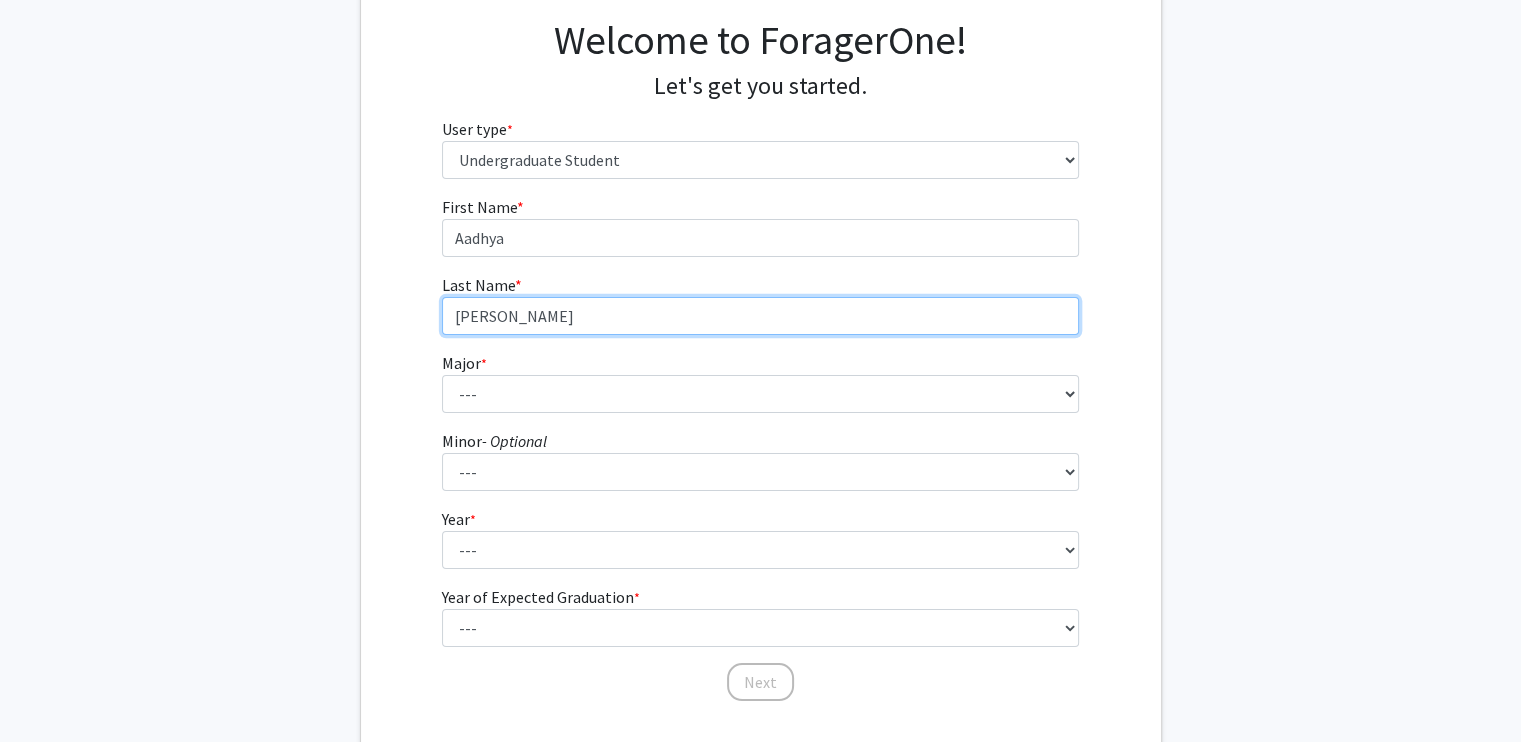 type on "[PERSON_NAME]" 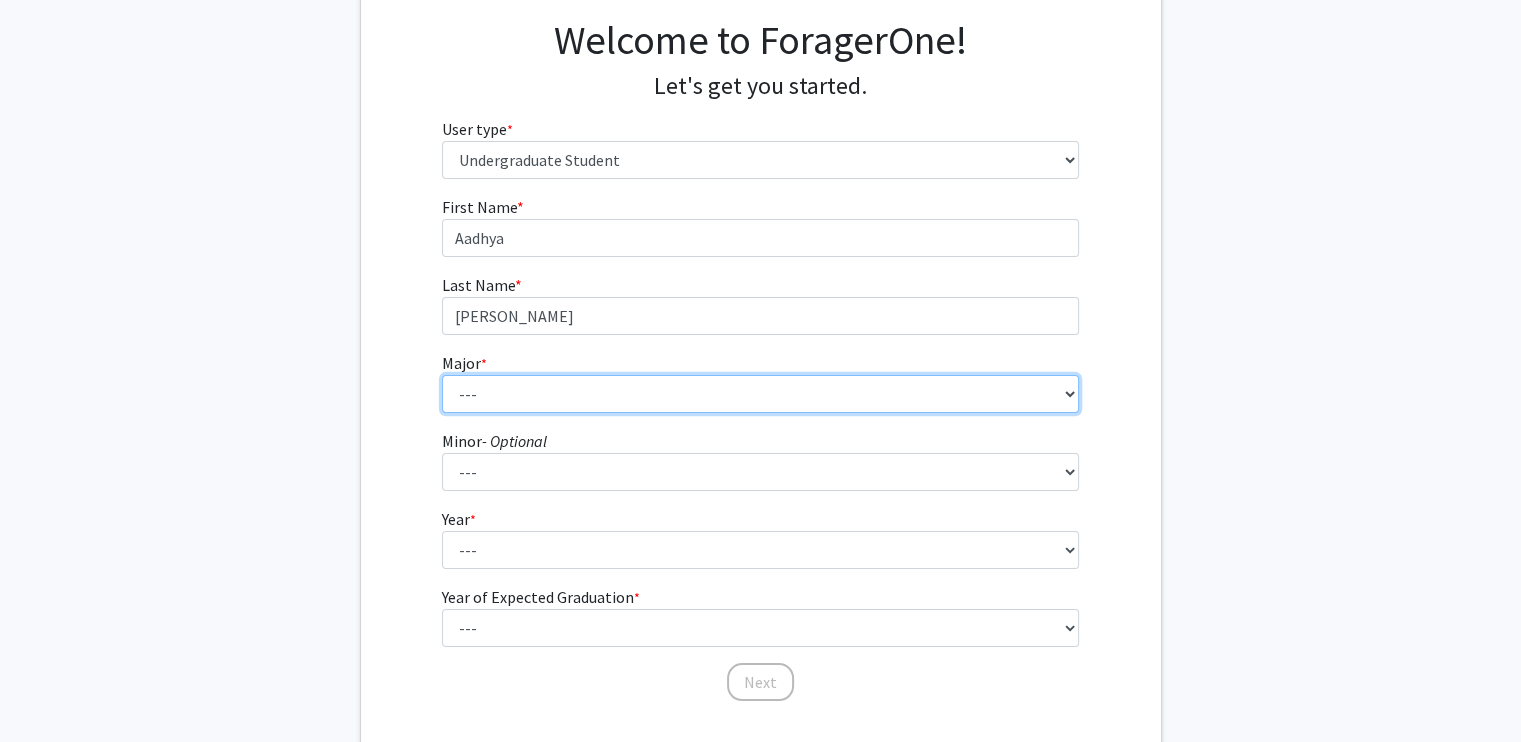 click on "---  Africana Studies   Anthropology   Applied Mathematics & Statistics   Archaeology   Behavioral Biology   Biology   Biomedical Engineering   Biophysics   Chemical & Biomolecular Engineering   Chemistry   Civil Engineering   Classics   Cognitive Science   Computer Engineering   Computer Science   Earth & Planetary Sciences   East Asian Studies   Economics   Electrical Engineering   Engineering Mechanics   English   Environmental Engineering   Environmental Science   Film & Media Studies   [PERSON_NAME] Engineering   Geography   German   Global Environmental Change & Sustainability   History   History of Art   History of Science & Technology   Interdisciplinary Studies   International Studies   Italian   Latin American Studies   Materials Science & Engineering   Mathematics   Mechanical Engineering   Medicine, Science & the Humanities   Molecular & Cellular Biology   Music   Natural Sciences   Near Eastern Studies   Neuroscience   Philosophy   Physics   Political Science   Psychology   Romance Languages" at bounding box center (760, 394) 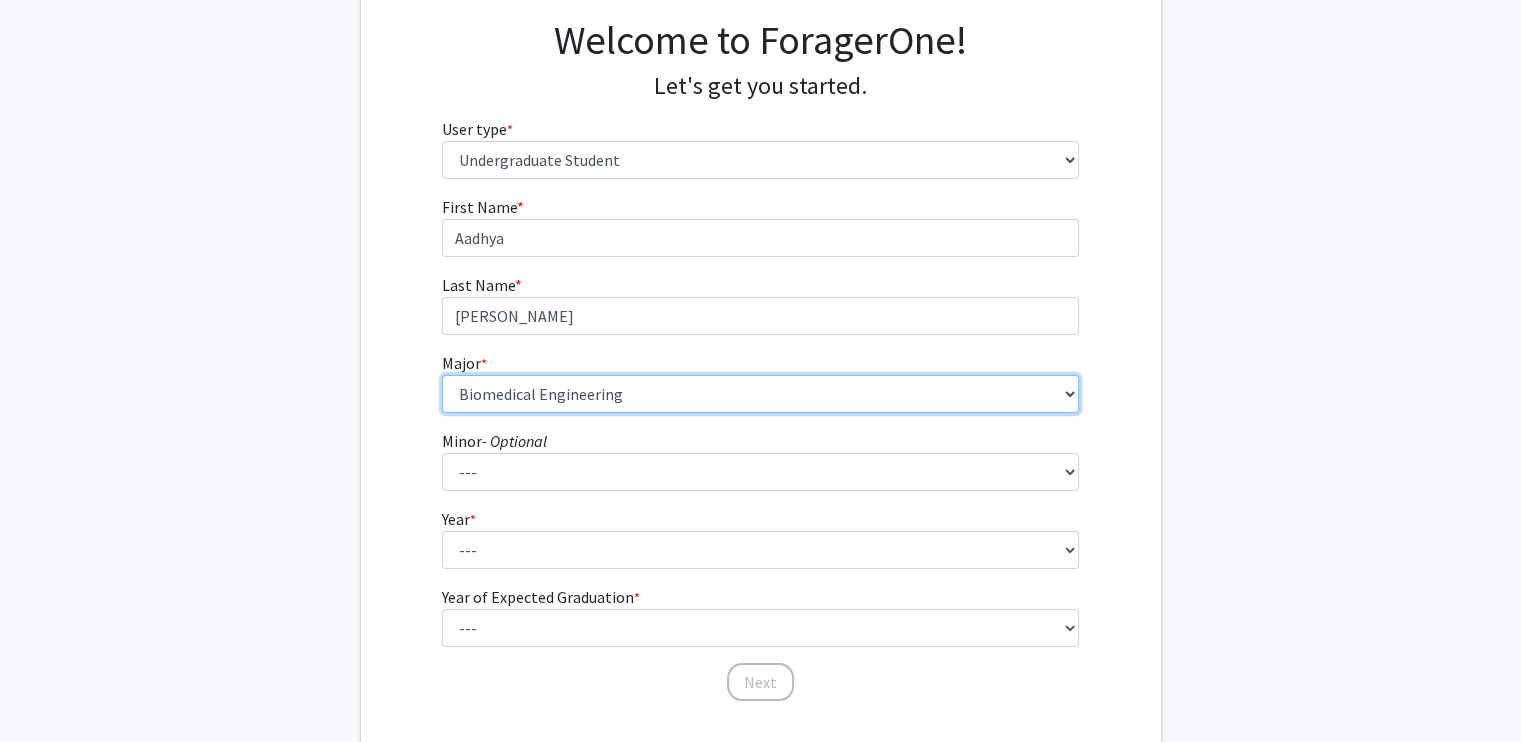 click on "---  Africana Studies   Anthropology   Applied Mathematics & Statistics   Archaeology   Behavioral Biology   Biology   Biomedical Engineering   Biophysics   Chemical & Biomolecular Engineering   Chemistry   Civil Engineering   Classics   Cognitive Science   Computer Engineering   Computer Science   Earth & Planetary Sciences   East Asian Studies   Economics   Electrical Engineering   Engineering Mechanics   English   Environmental Engineering   Environmental Science   Film & Media Studies   [PERSON_NAME] Engineering   Geography   German   Global Environmental Change & Sustainability   History   History of Art   History of Science & Technology   Interdisciplinary Studies   International Studies   Italian   Latin American Studies   Materials Science & Engineering   Mathematics   Mechanical Engineering   Medicine, Science & the Humanities   Molecular & Cellular Biology   Music   Natural Sciences   Near Eastern Studies   Neuroscience   Philosophy   Physics   Political Science   Psychology   Romance Languages" at bounding box center [760, 394] 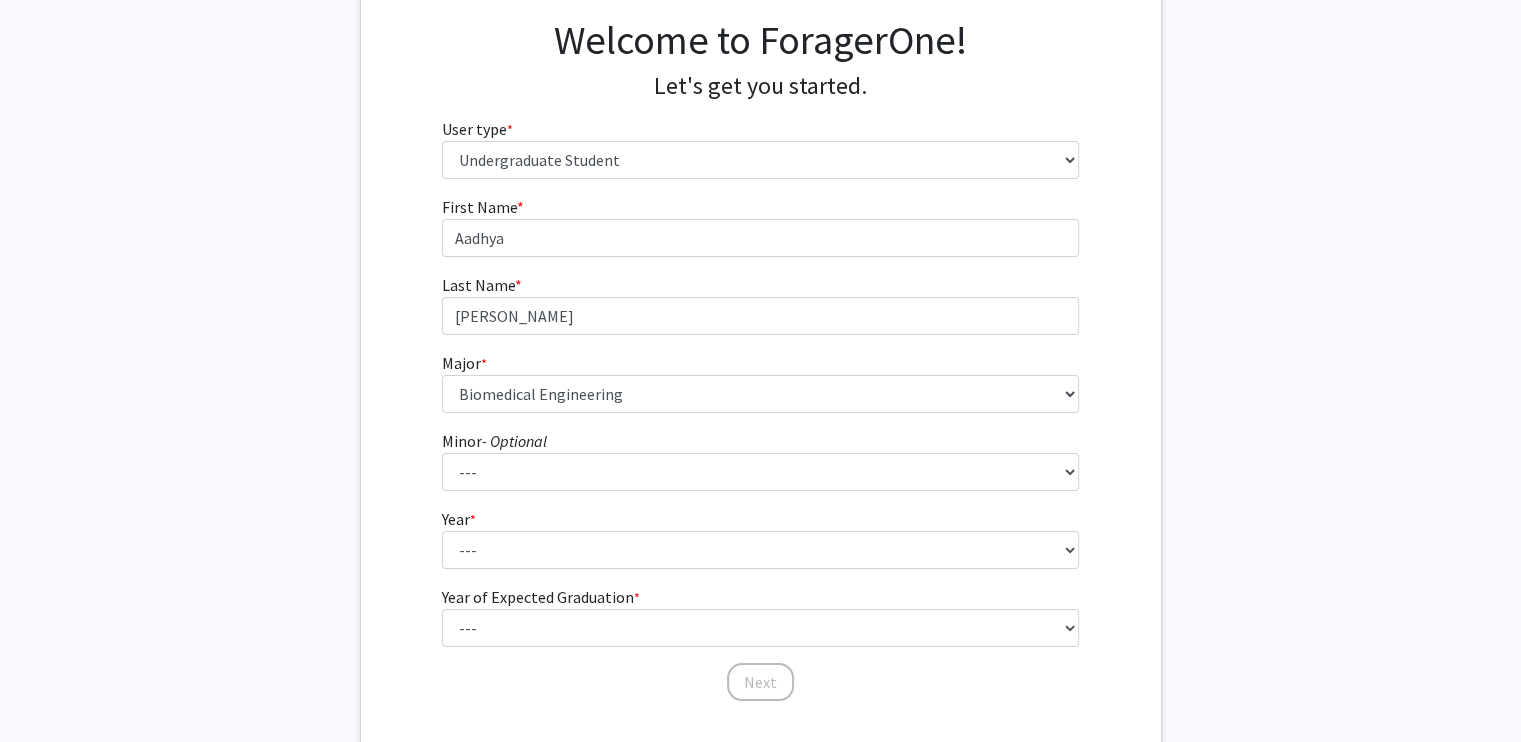 click on "First Name * required [PERSON_NAME] Last Name * required [PERSON_NAME]  Major  * required ---  Africana Studies   Anthropology   Applied Mathematics & Statistics   Archaeology   Behavioral Biology   Biology   Biomedical Engineering   Biophysics   Chemical & Biomolecular Engineering   Chemistry   Civil Engineering   Classics   Cognitive Science   Computer Engineering   Computer Science   Earth & Planetary Sciences   East Asian Studies   Economics   Electrical Engineering   Engineering Mechanics   English   Environmental Engineering   Environmental Science   Film & Media Studies   [PERSON_NAME] Engineering   Geography   German   Global Environmental Change & Sustainability   History   History of Art   History of Science & Technology   Interdisciplinary Studies   International Studies   Italian   Latin American Studies   Materials Science & Engineering   Mathematics   Mechanical Engineering   Medicine, Science & the Humanities   Molecular & Cellular Biology   Music   Natural Sciences   Near Eastern Studies   Neuroscience" 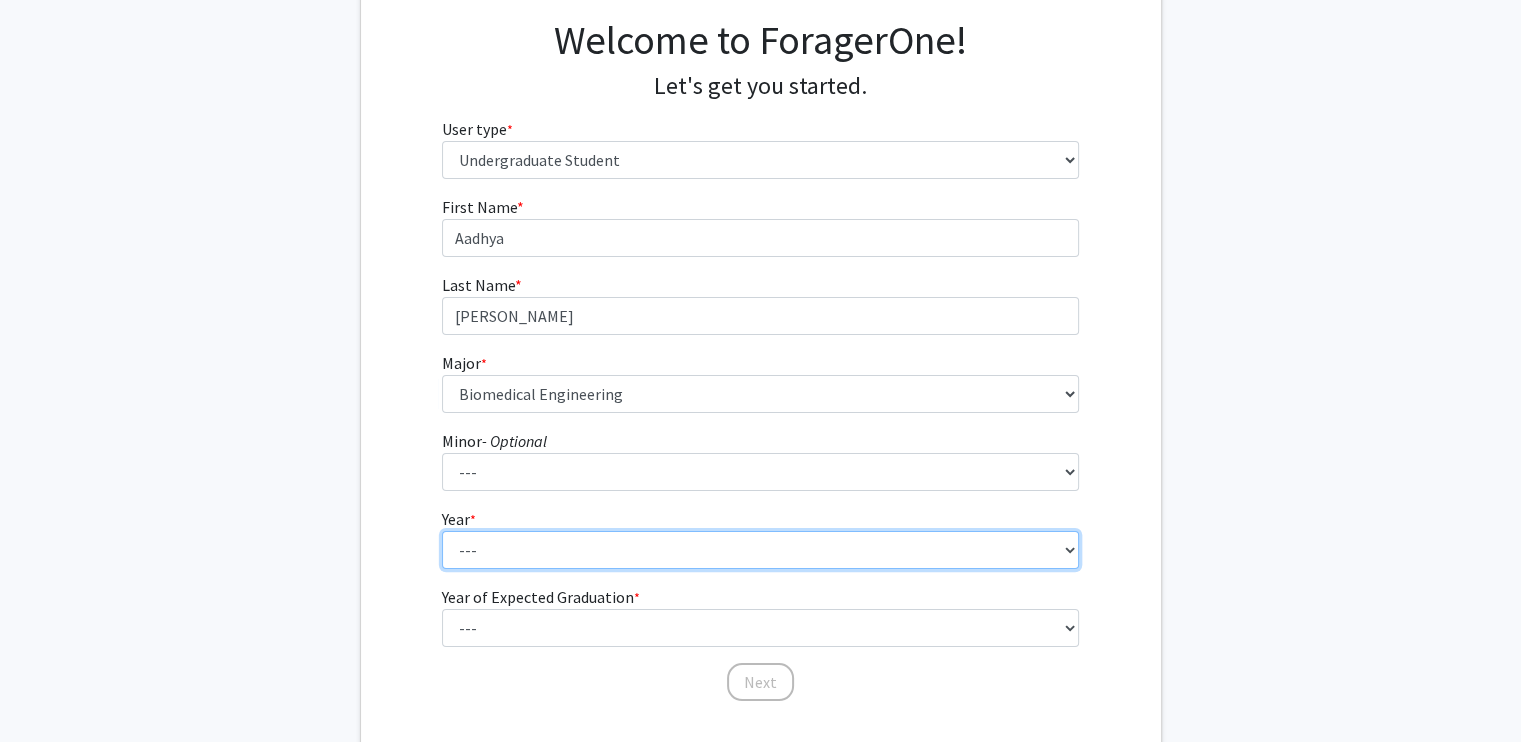click on "---  First-year   Sophomore   Junior   Senior   Postbaccalaureate Certificate" at bounding box center (760, 550) 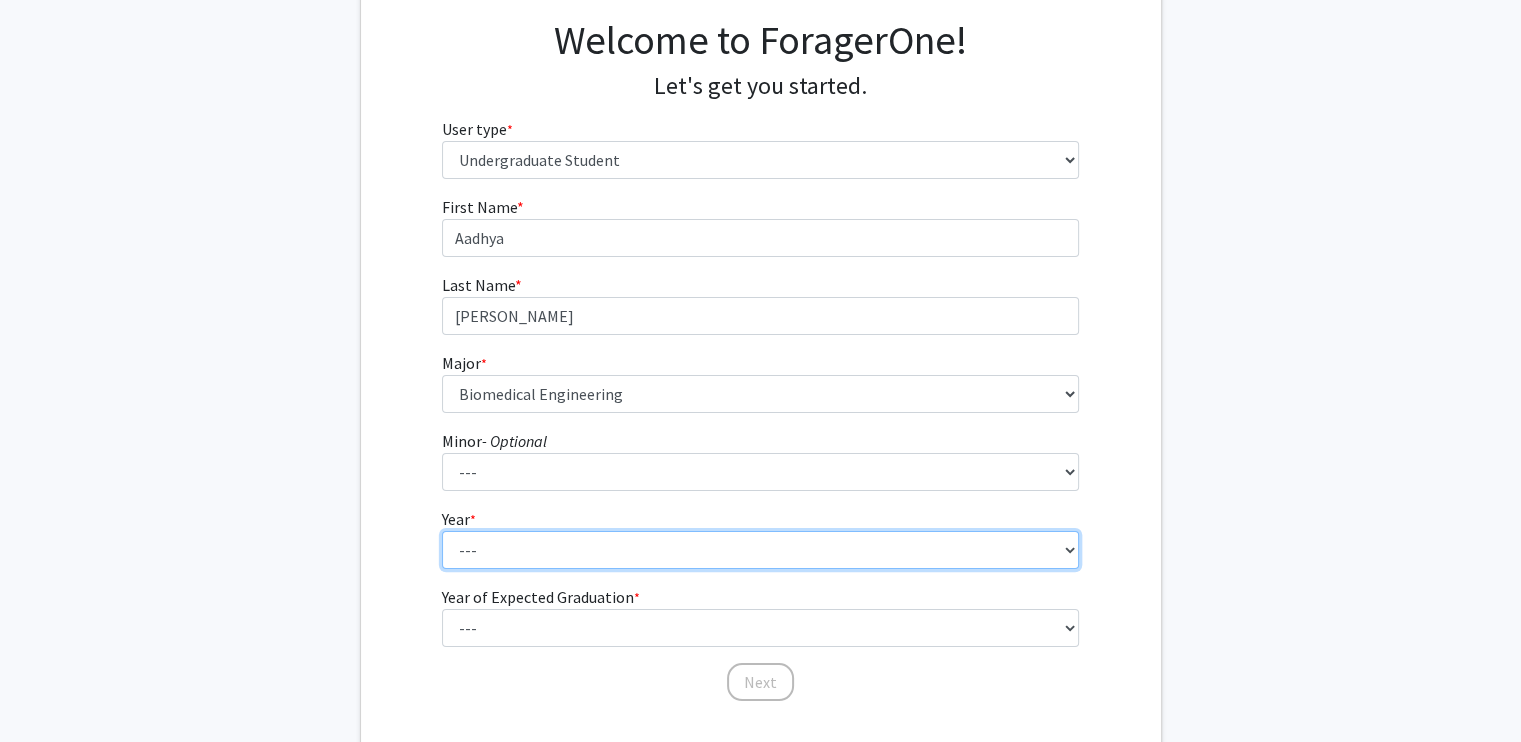 select on "1: first-year" 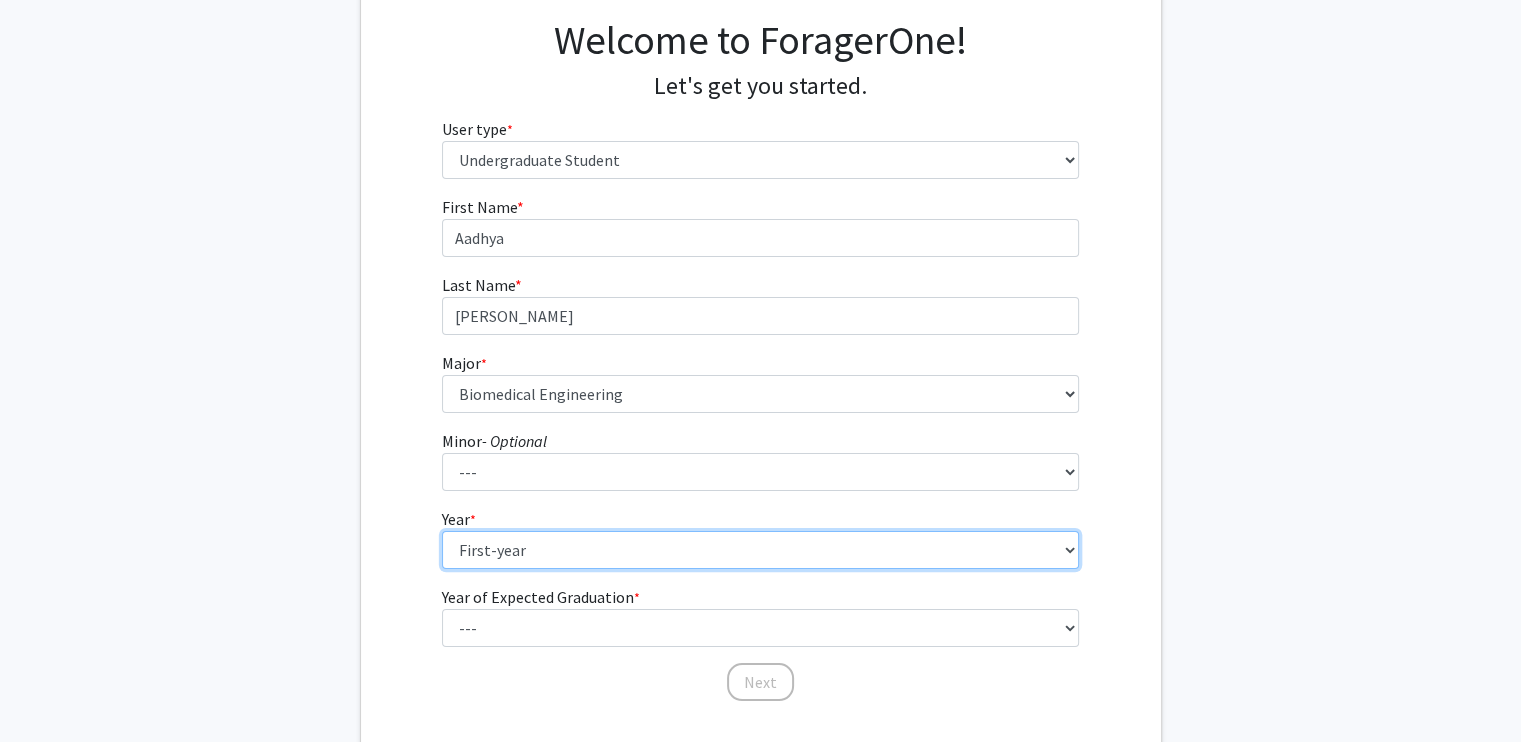 click on "---  First-year   Sophomore   Junior   Senior   Postbaccalaureate Certificate" at bounding box center [760, 550] 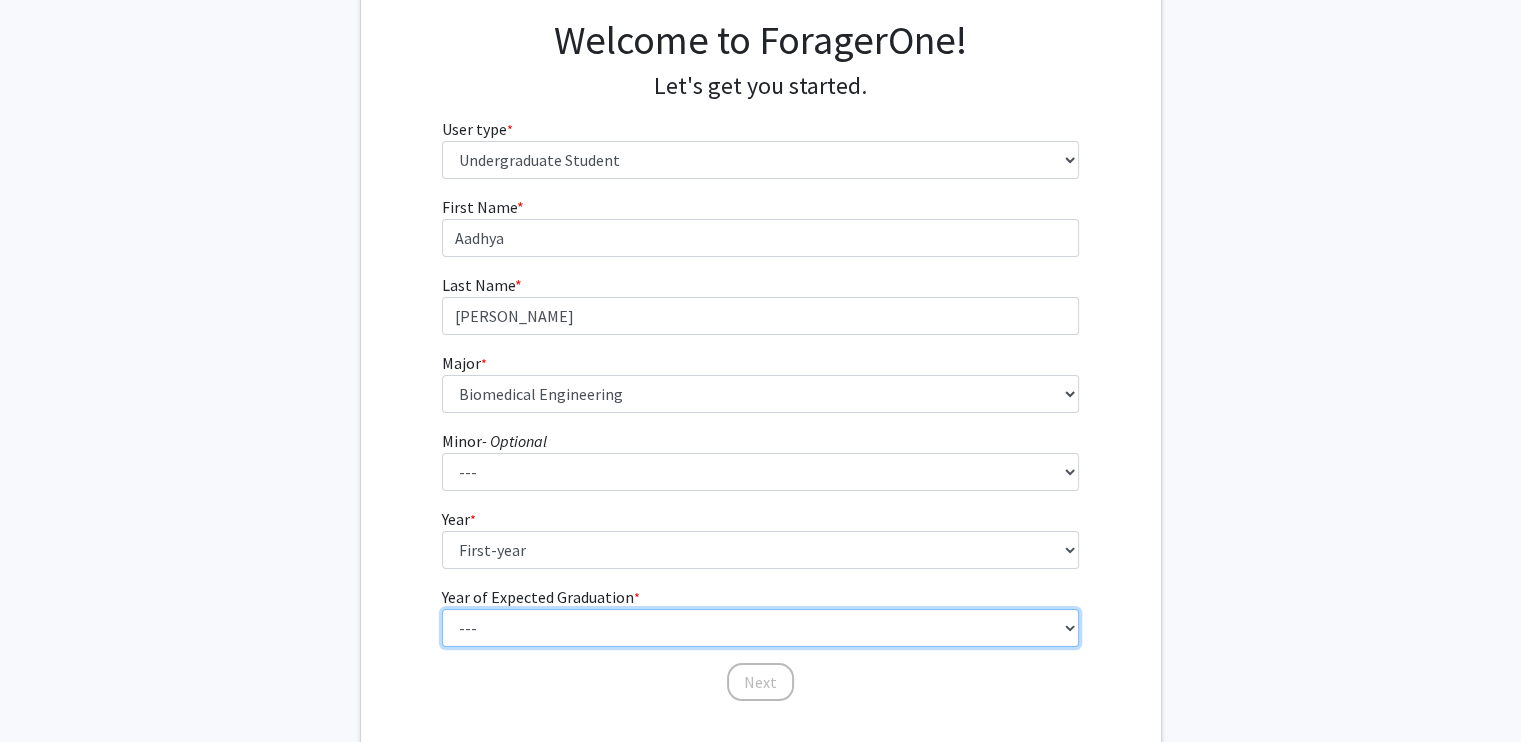 click on "---  2025   2026   2027   2028   2029   2030   2031   2032   2033   2034" at bounding box center [760, 628] 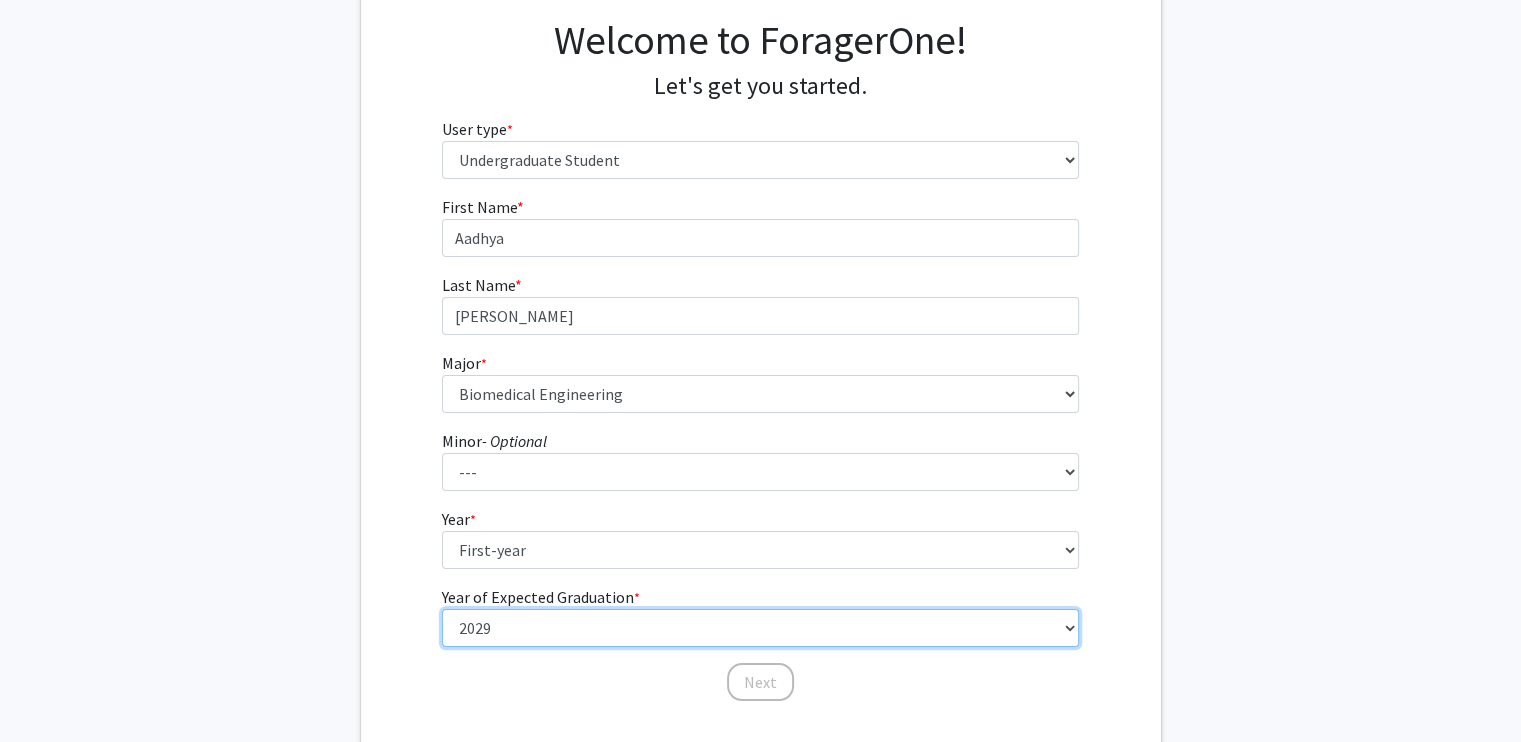 click on "---  2025   2026   2027   2028   2029   2030   2031   2032   2033   2034" at bounding box center (760, 628) 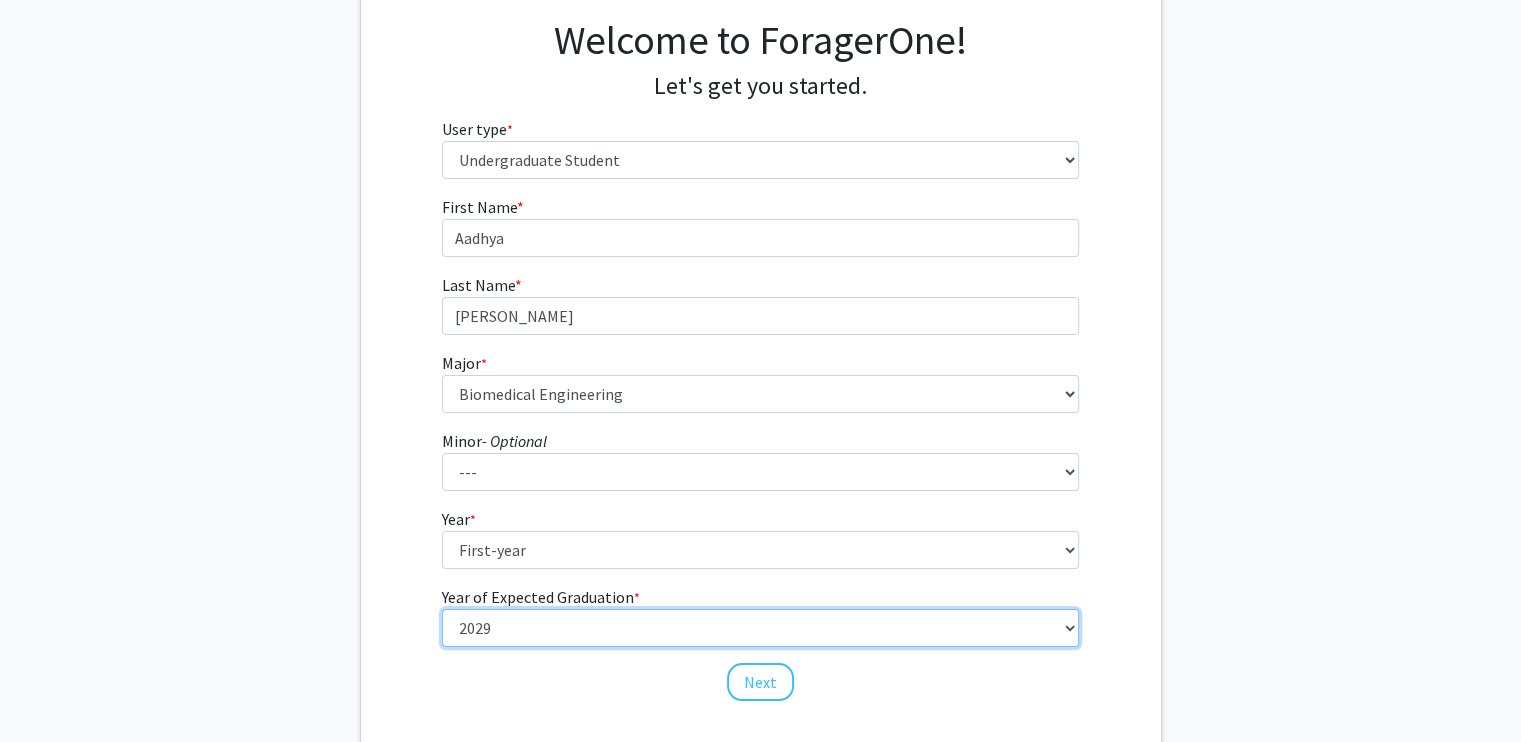 scroll, scrollTop: 280, scrollLeft: 0, axis: vertical 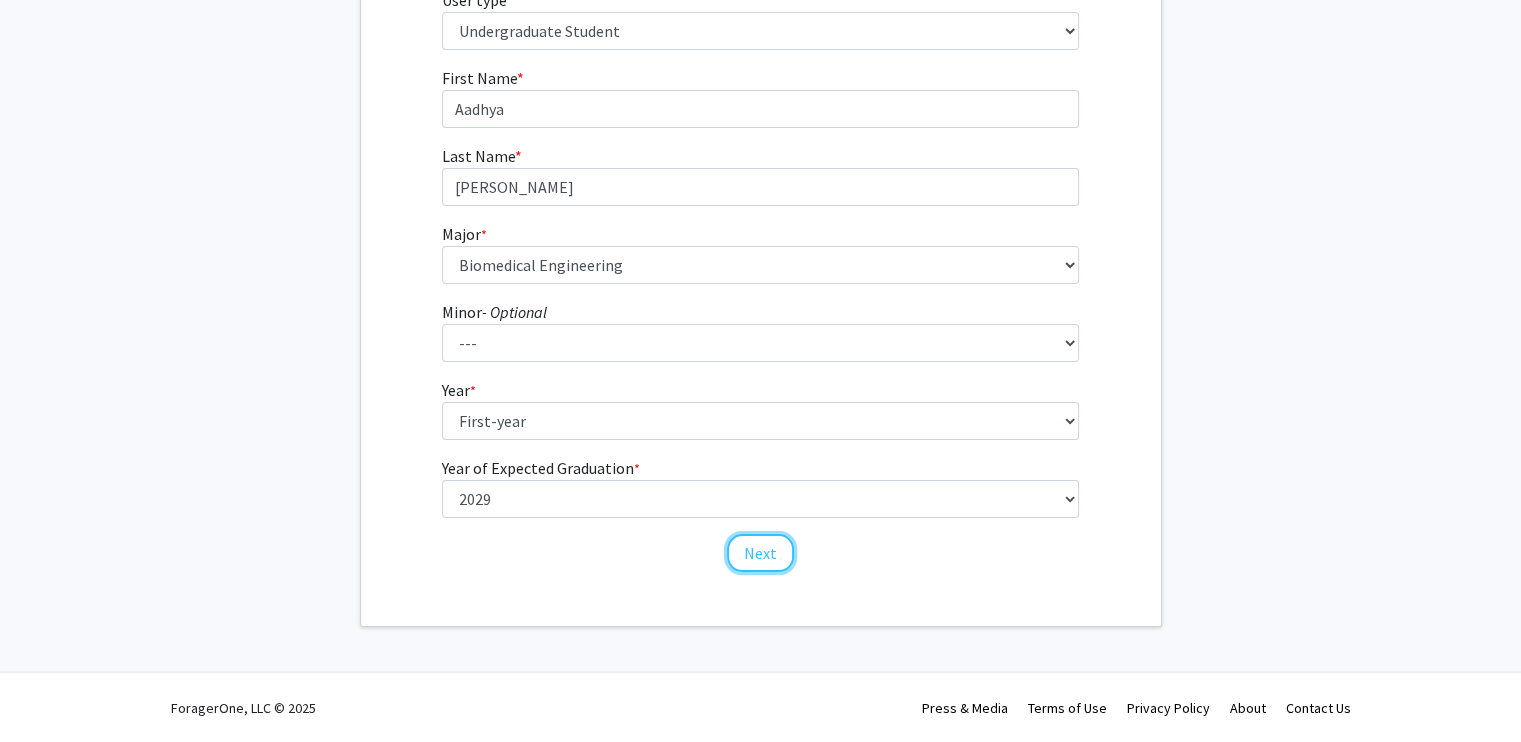 click on "Next" 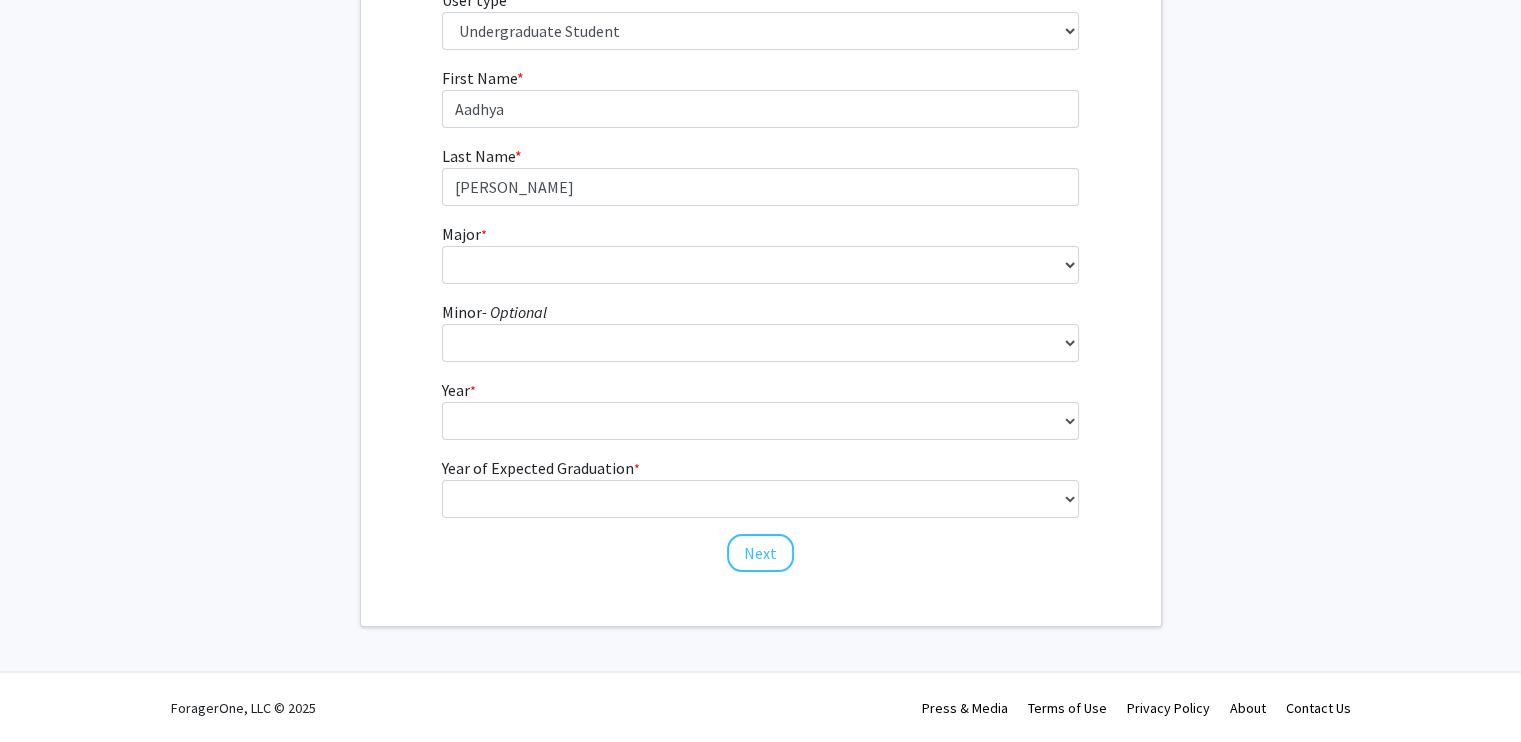 scroll, scrollTop: 0, scrollLeft: 0, axis: both 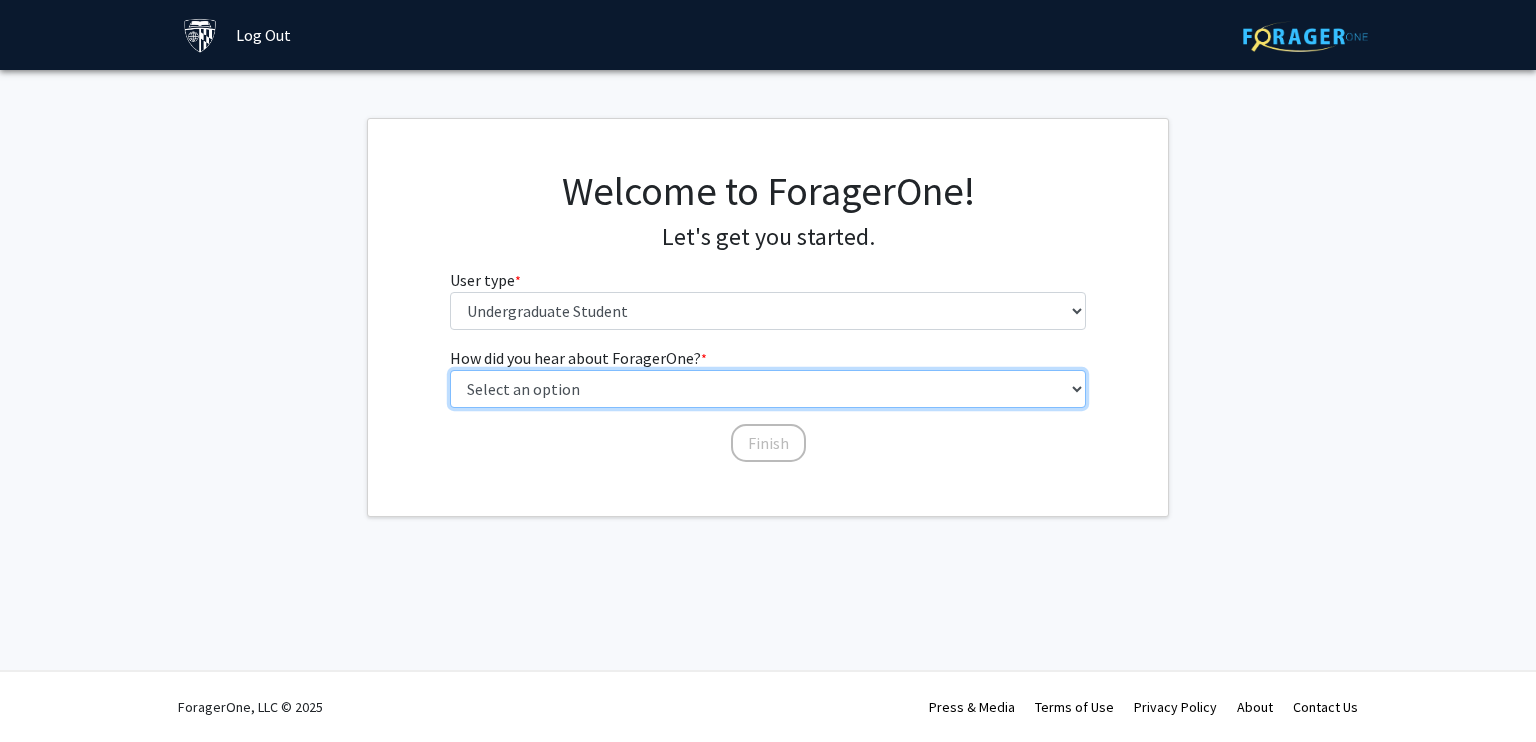 click on "Select an option  Peer/student recommendation   Faculty/staff recommendation   University website   University email or newsletter   Other" at bounding box center [768, 389] 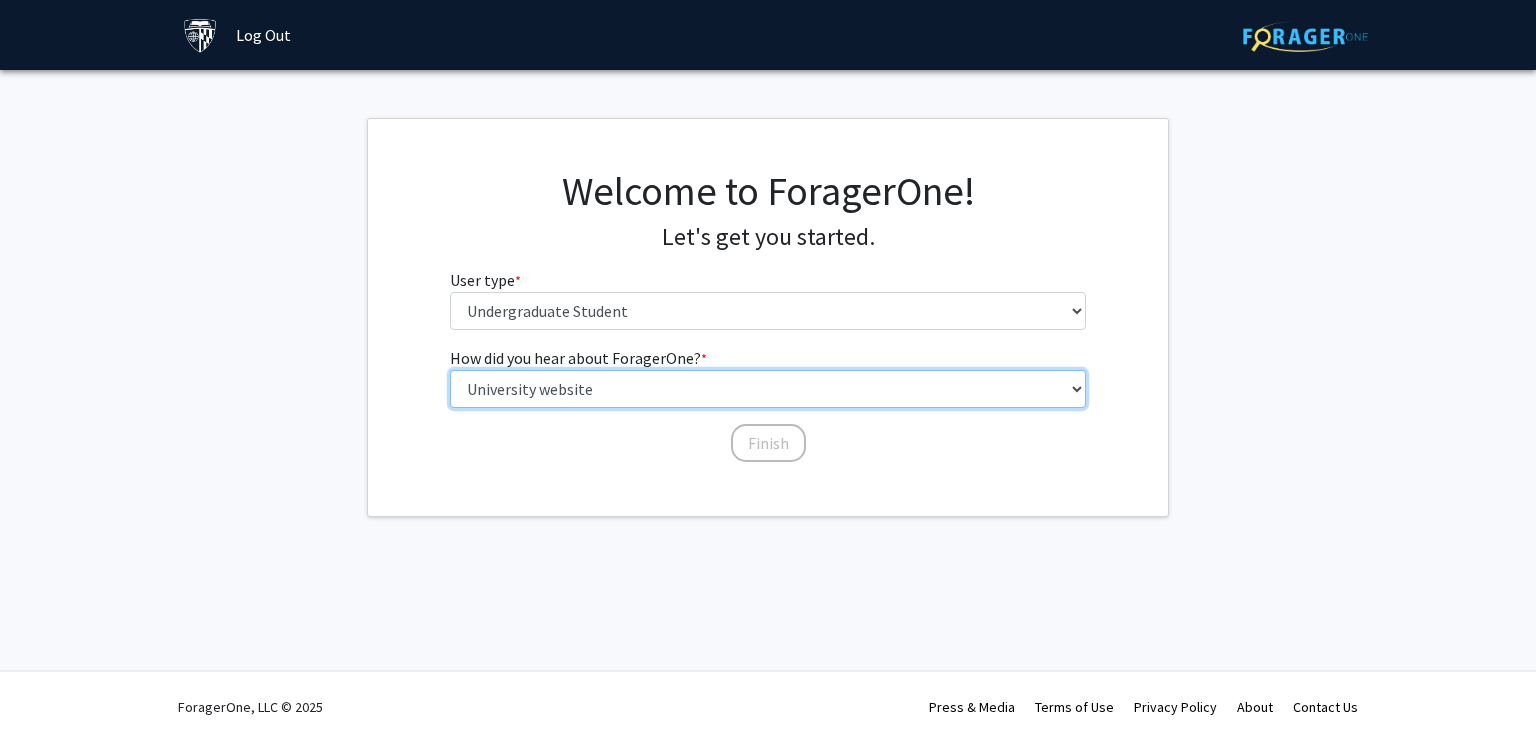 click on "Select an option  Peer/student recommendation   Faculty/staff recommendation   University website   University email or newsletter   Other" at bounding box center (768, 389) 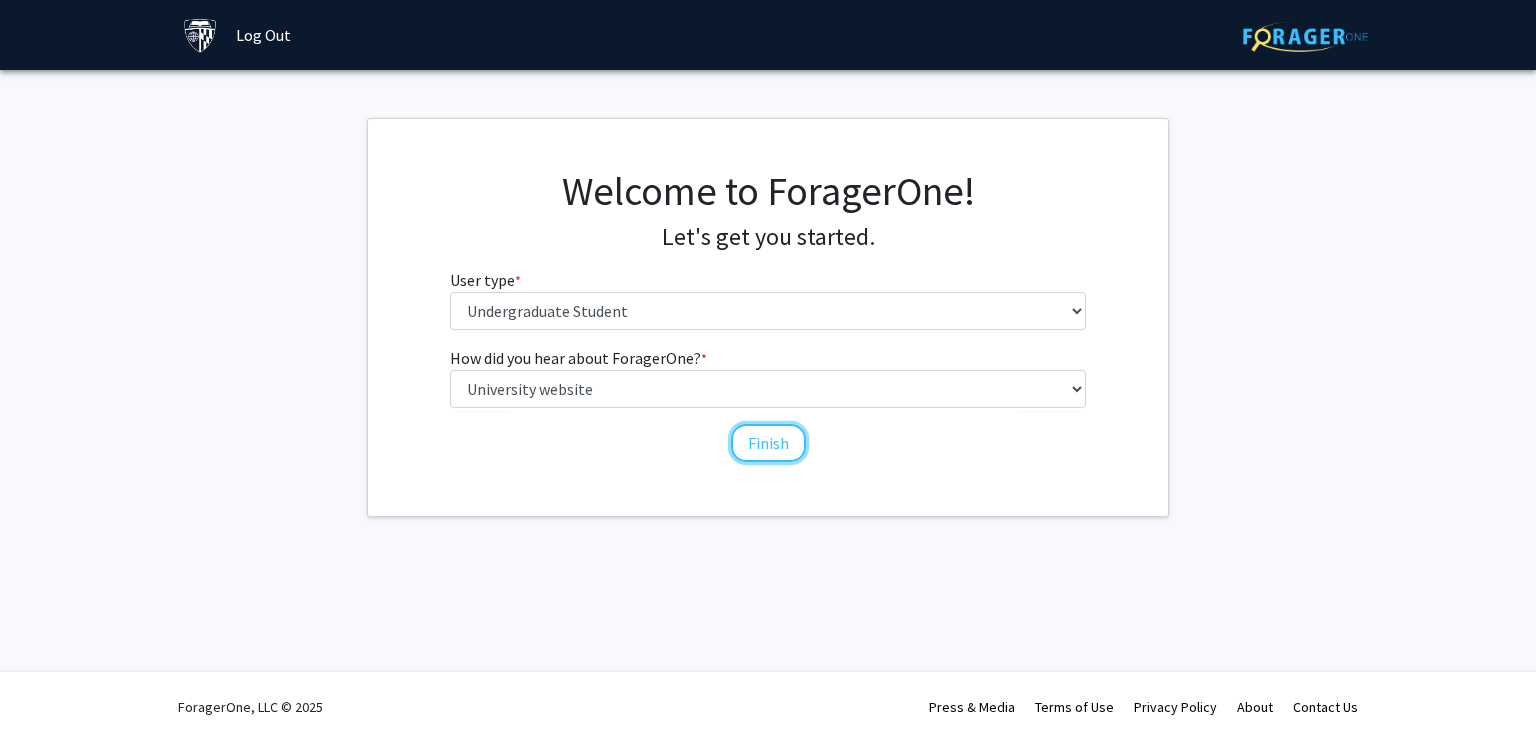 click on "Finish" 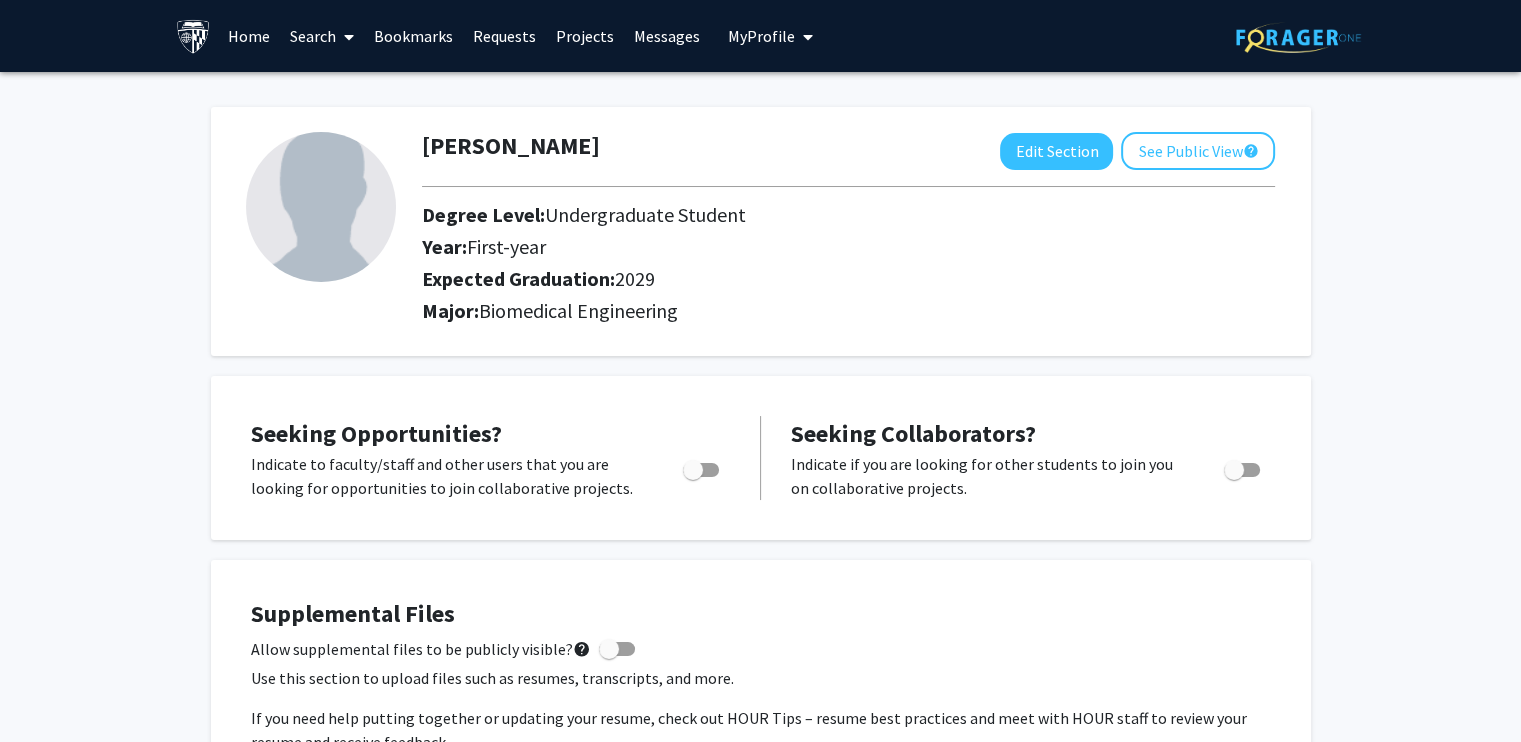click at bounding box center (693, 470) 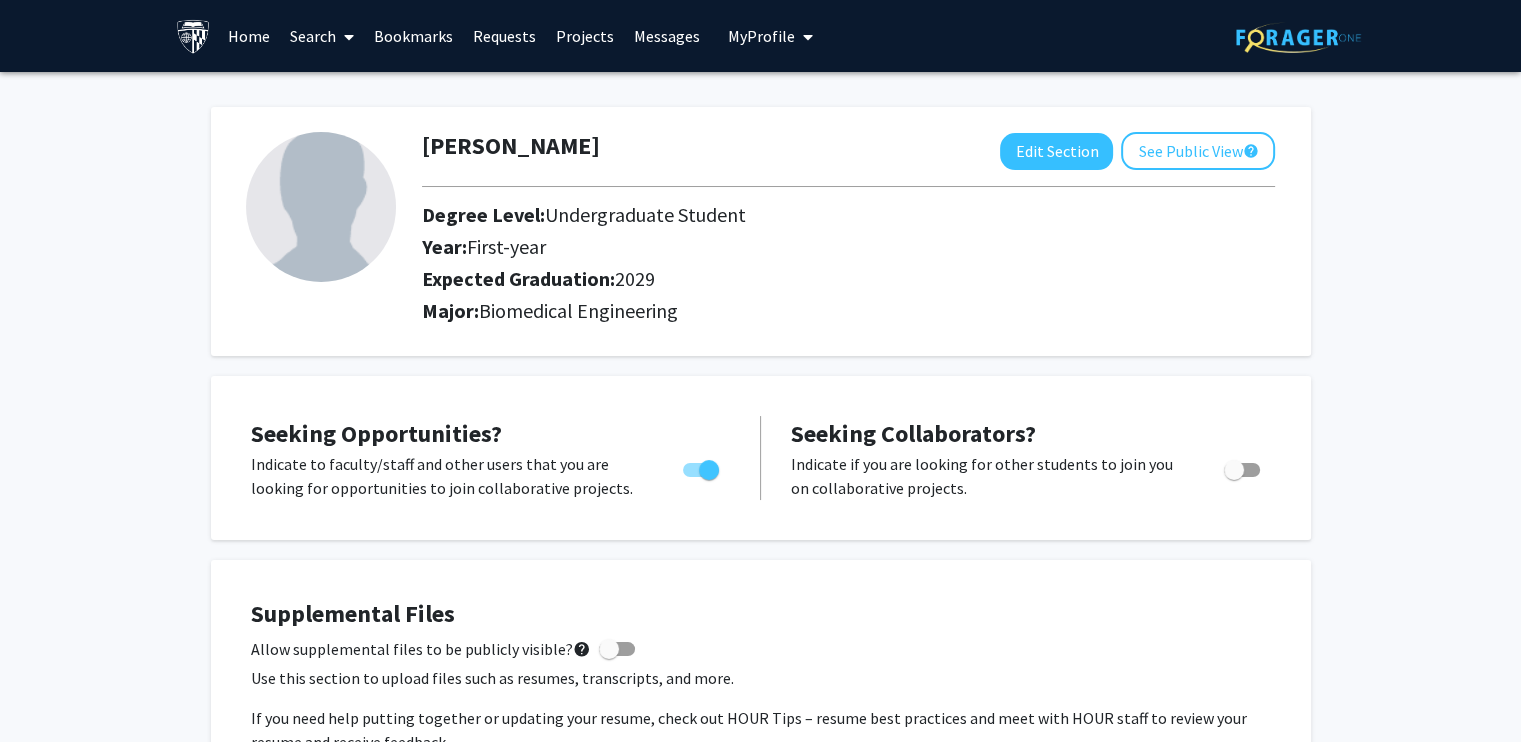click at bounding box center (1234, 470) 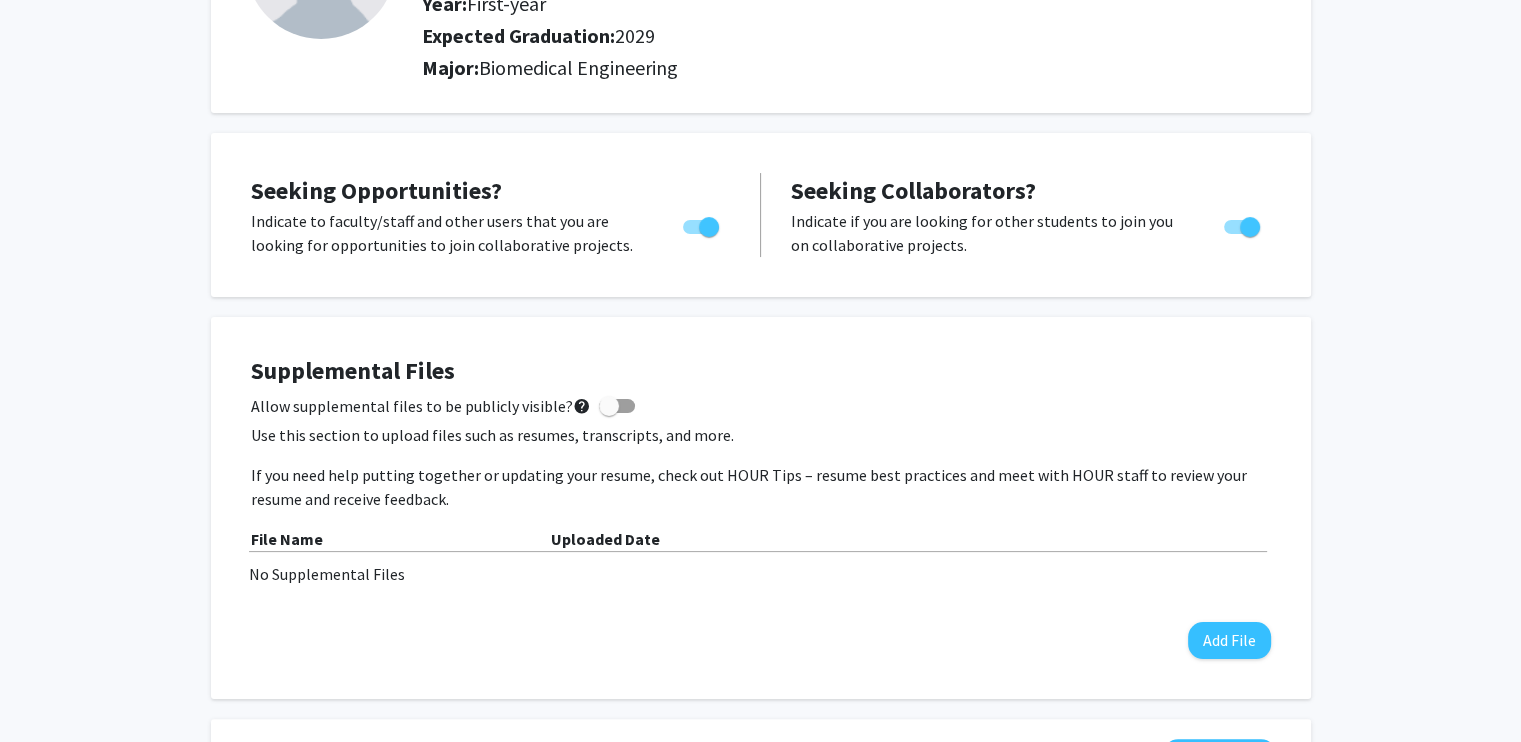 scroll, scrollTop: 0, scrollLeft: 0, axis: both 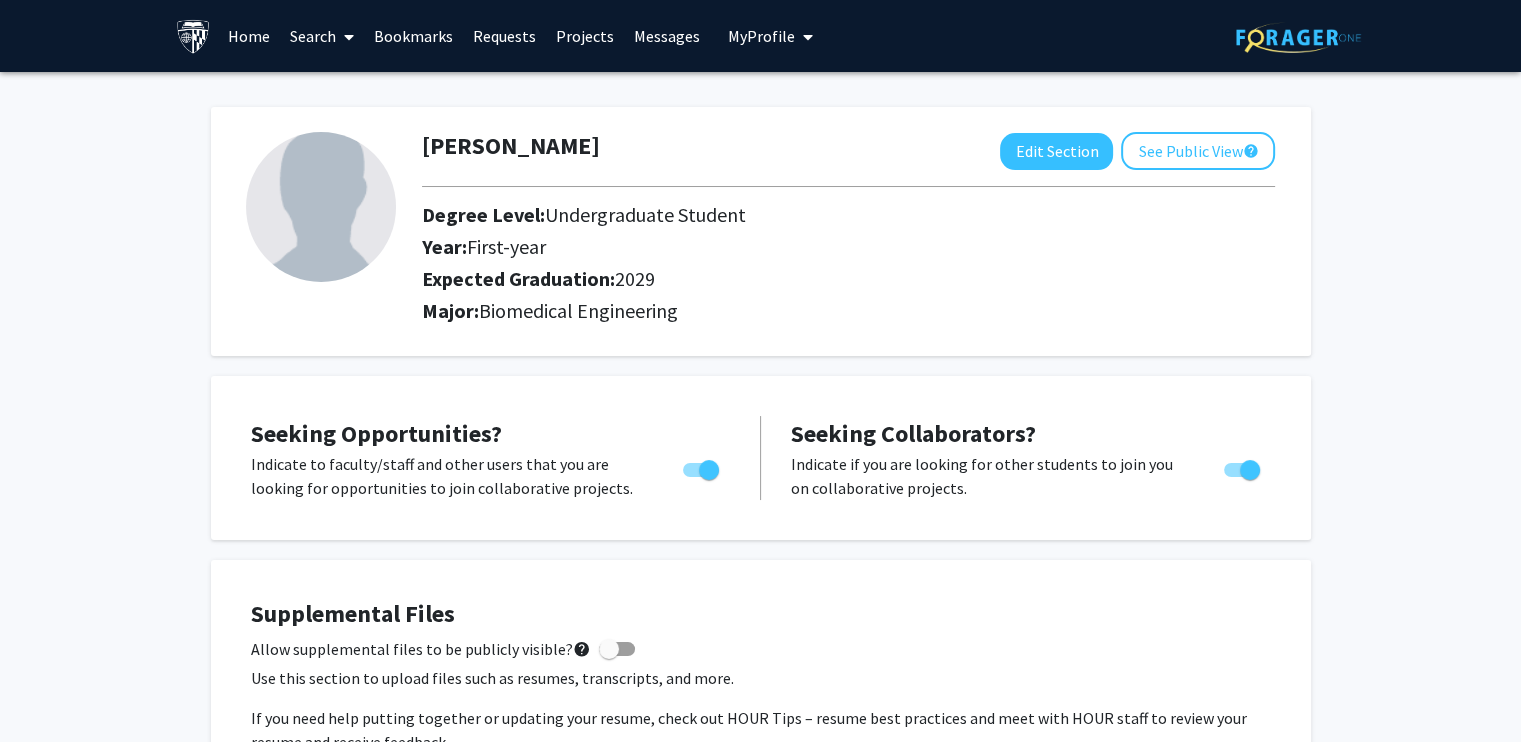 click on "Home" at bounding box center [249, 36] 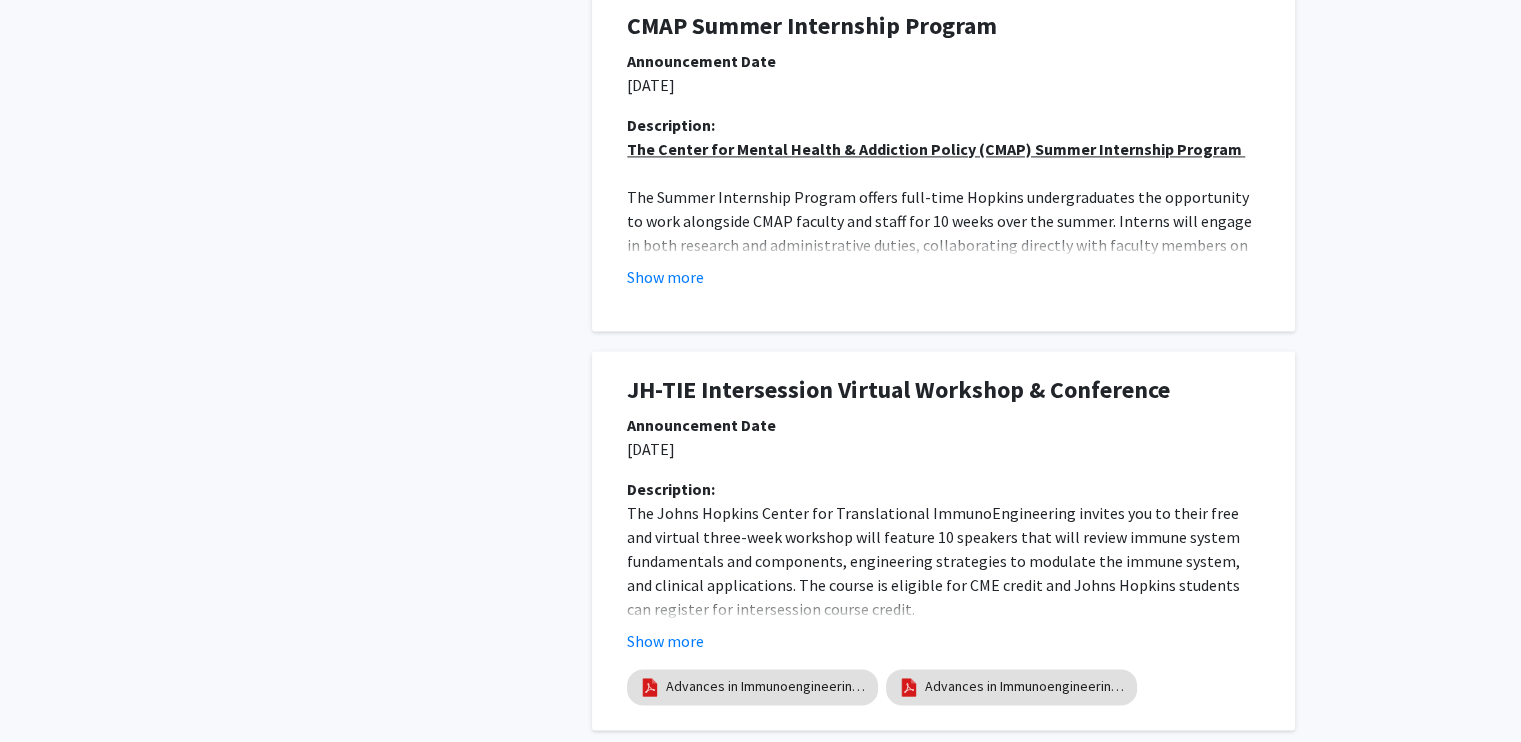 scroll, scrollTop: 2968, scrollLeft: 0, axis: vertical 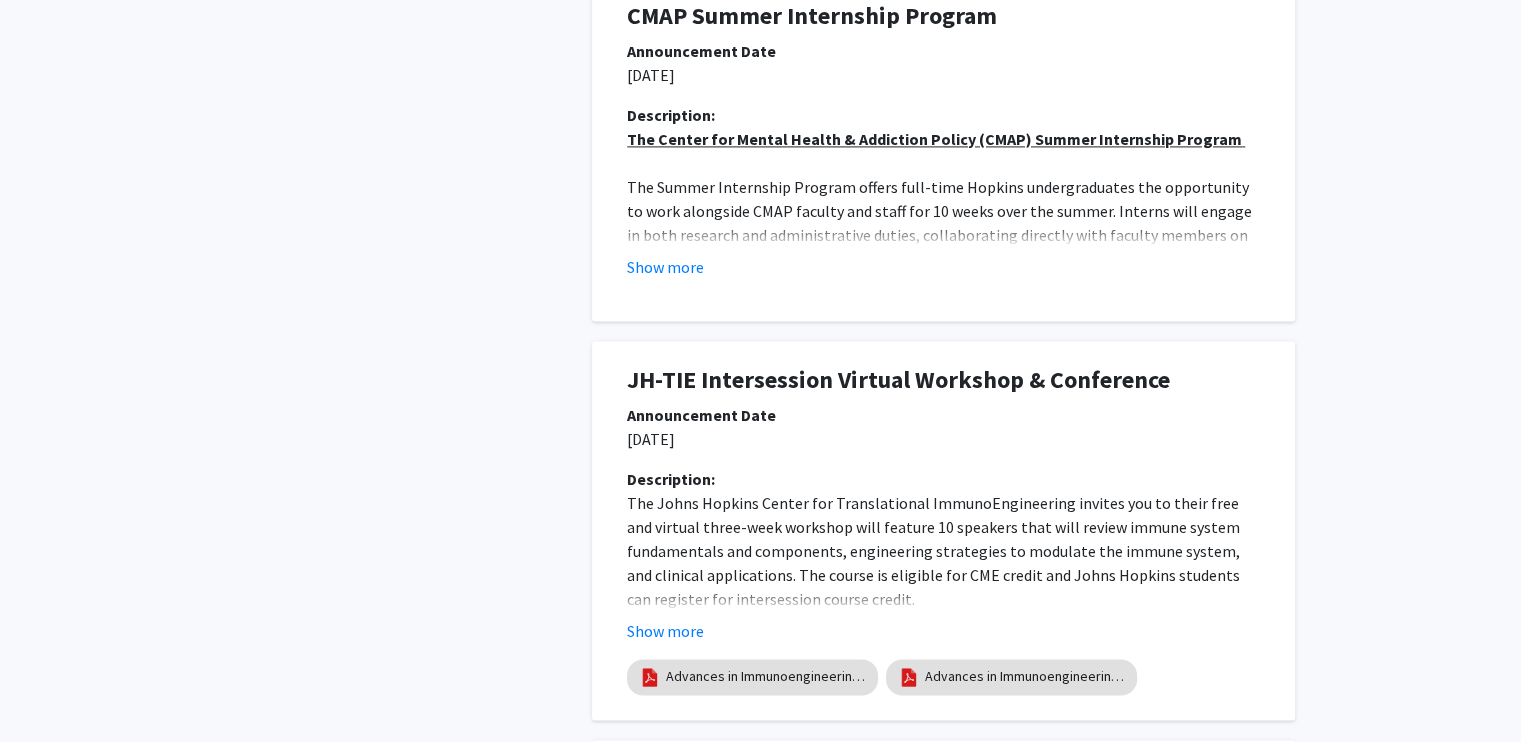 click on "Show more" 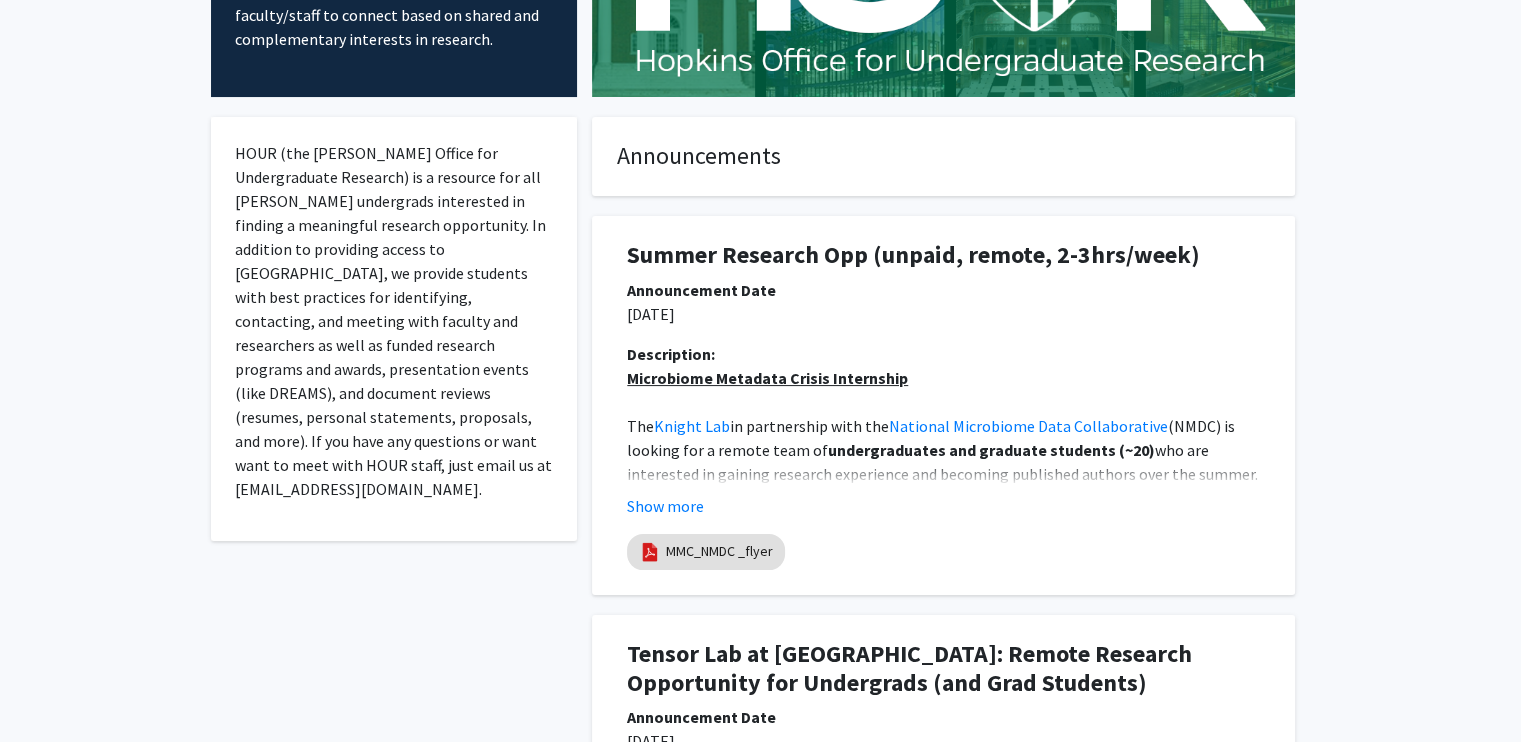 scroll, scrollTop: 0, scrollLeft: 0, axis: both 